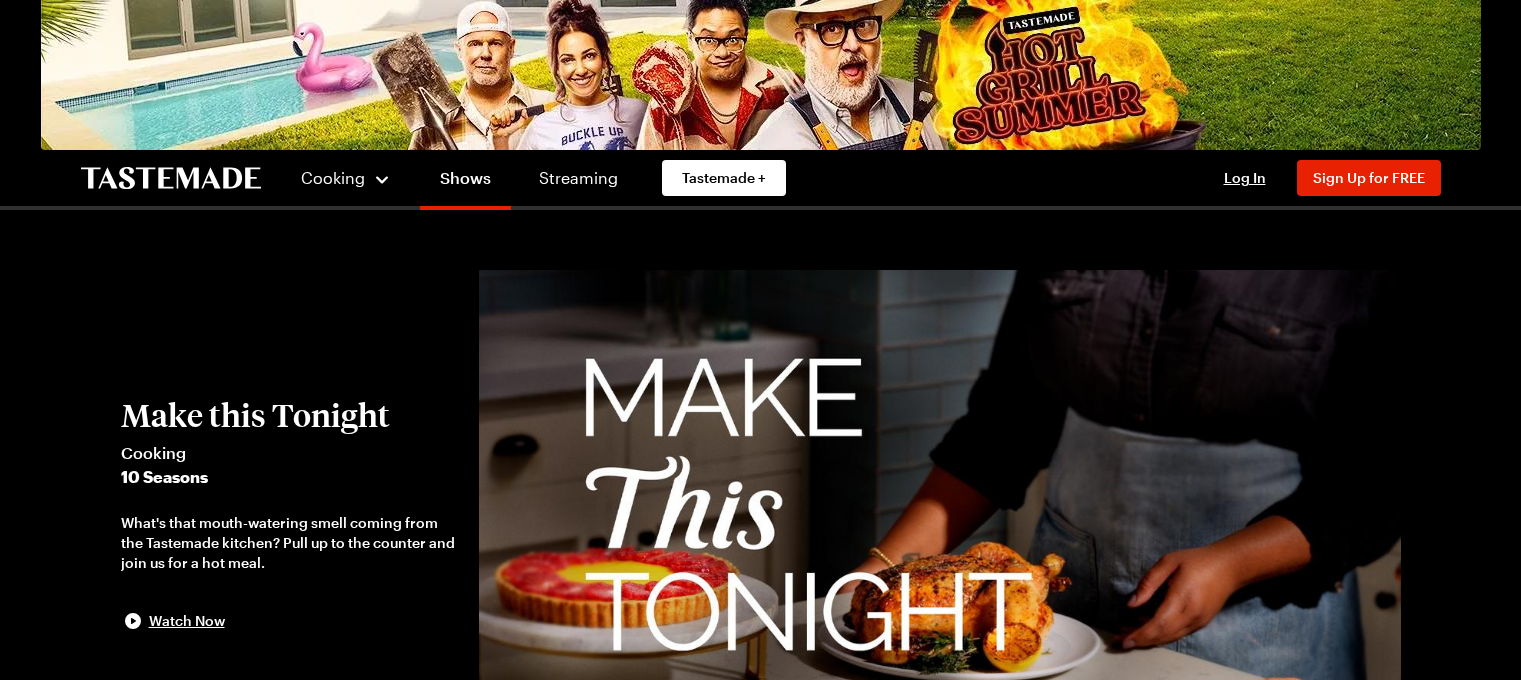 scroll, scrollTop: 0, scrollLeft: 0, axis: both 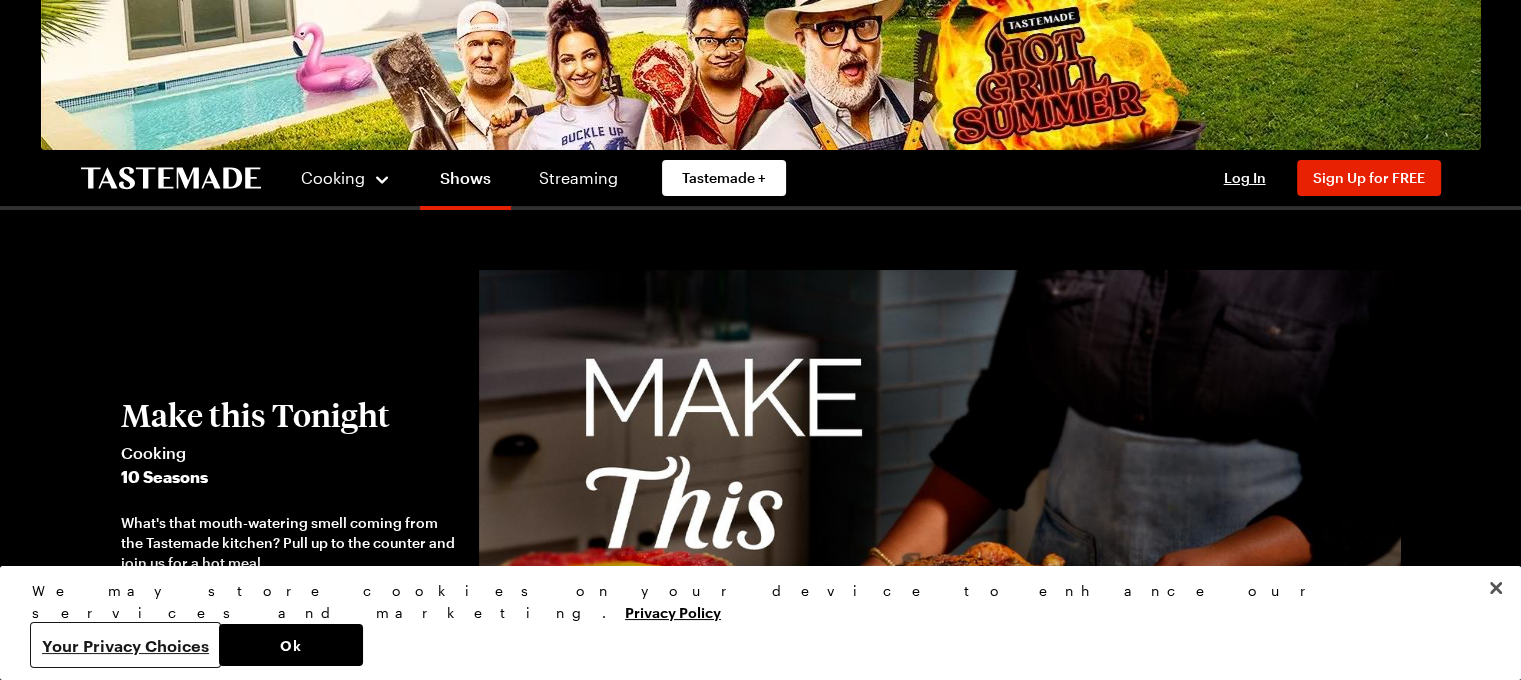 click on "Your Privacy Choices" at bounding box center [125, 645] 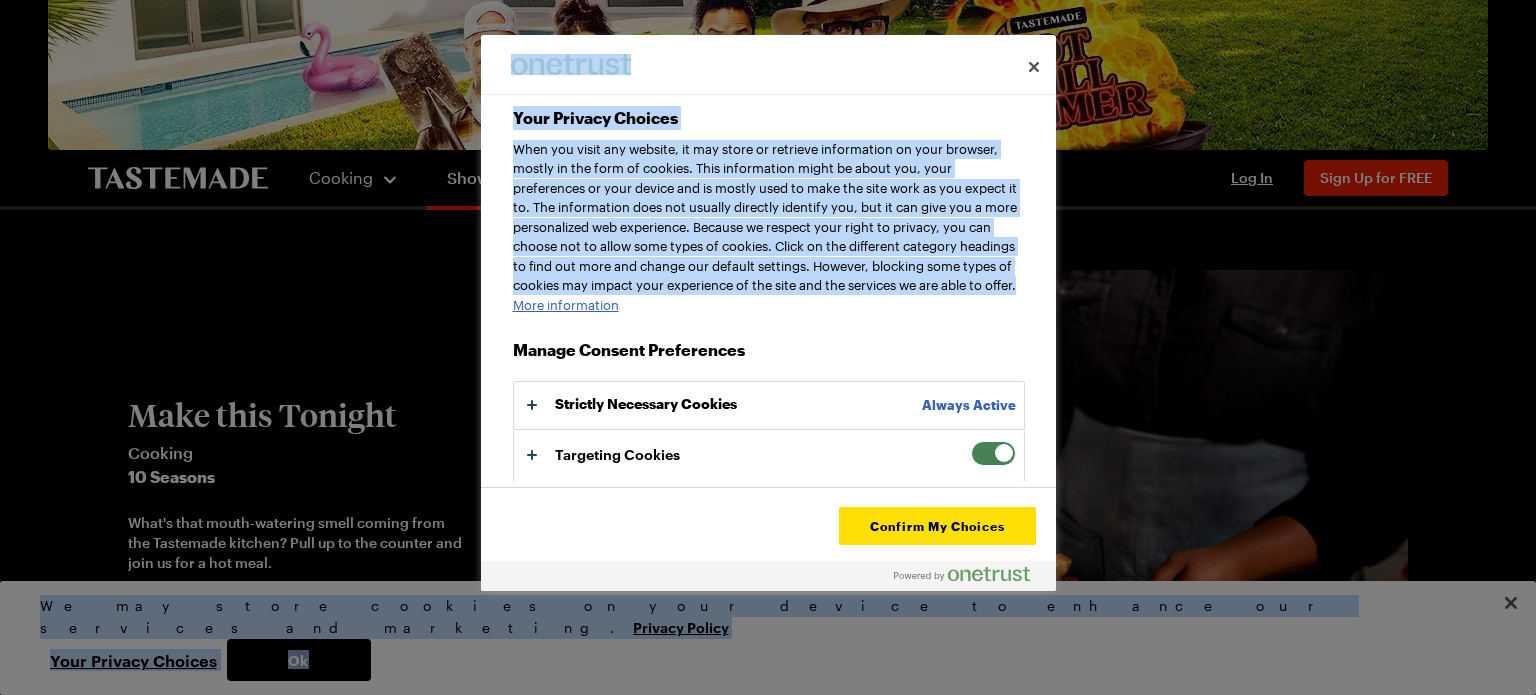 drag, startPoint x: 1042, startPoint y: 297, endPoint x: 1080, endPoint y: 375, distance: 86.764046 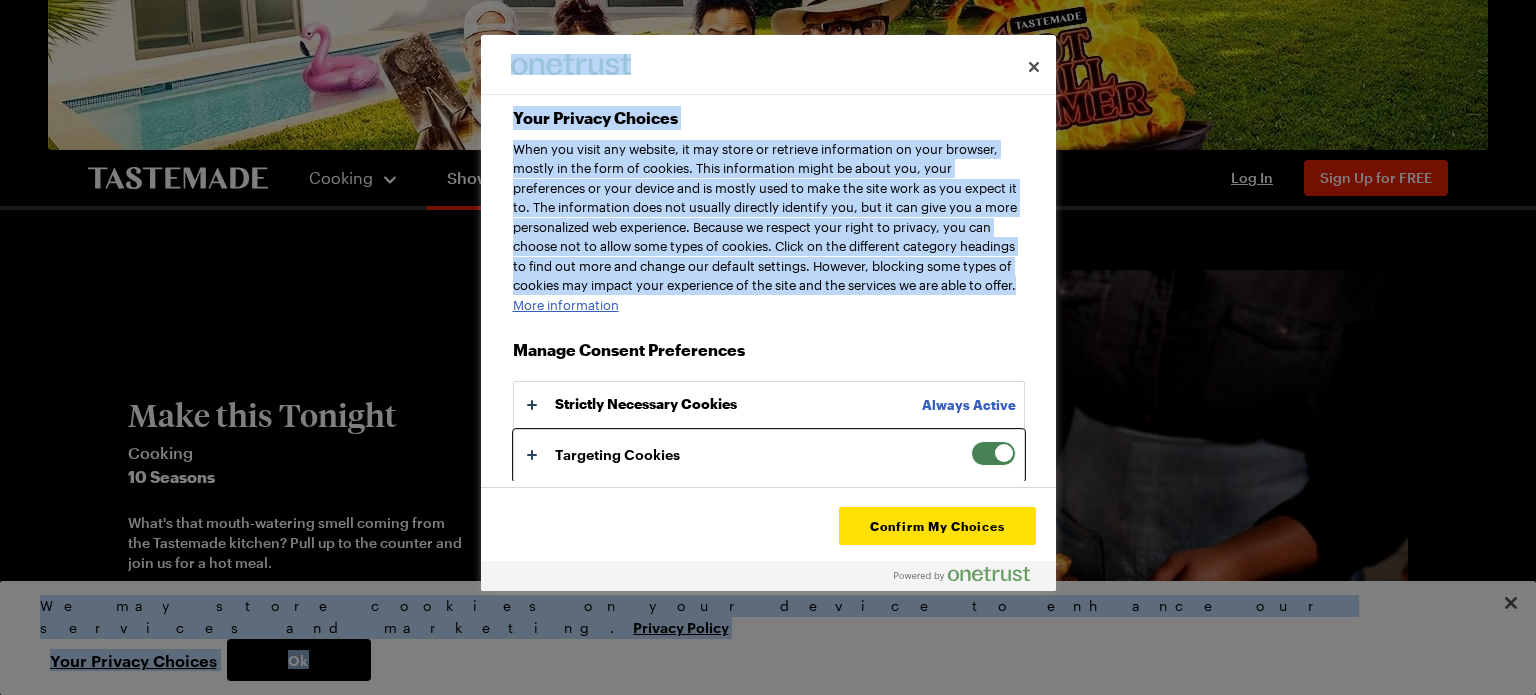 click at bounding box center [769, 455] 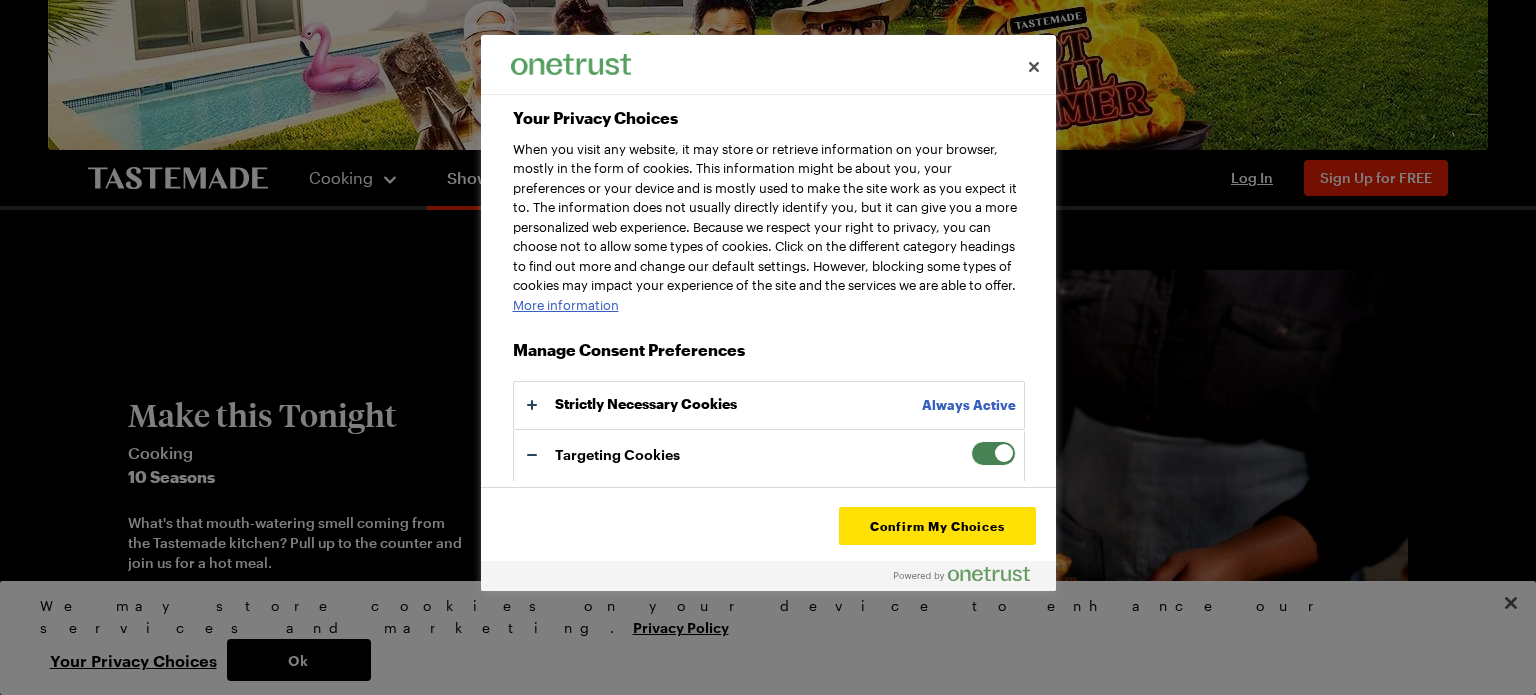 click at bounding box center [993, 453] 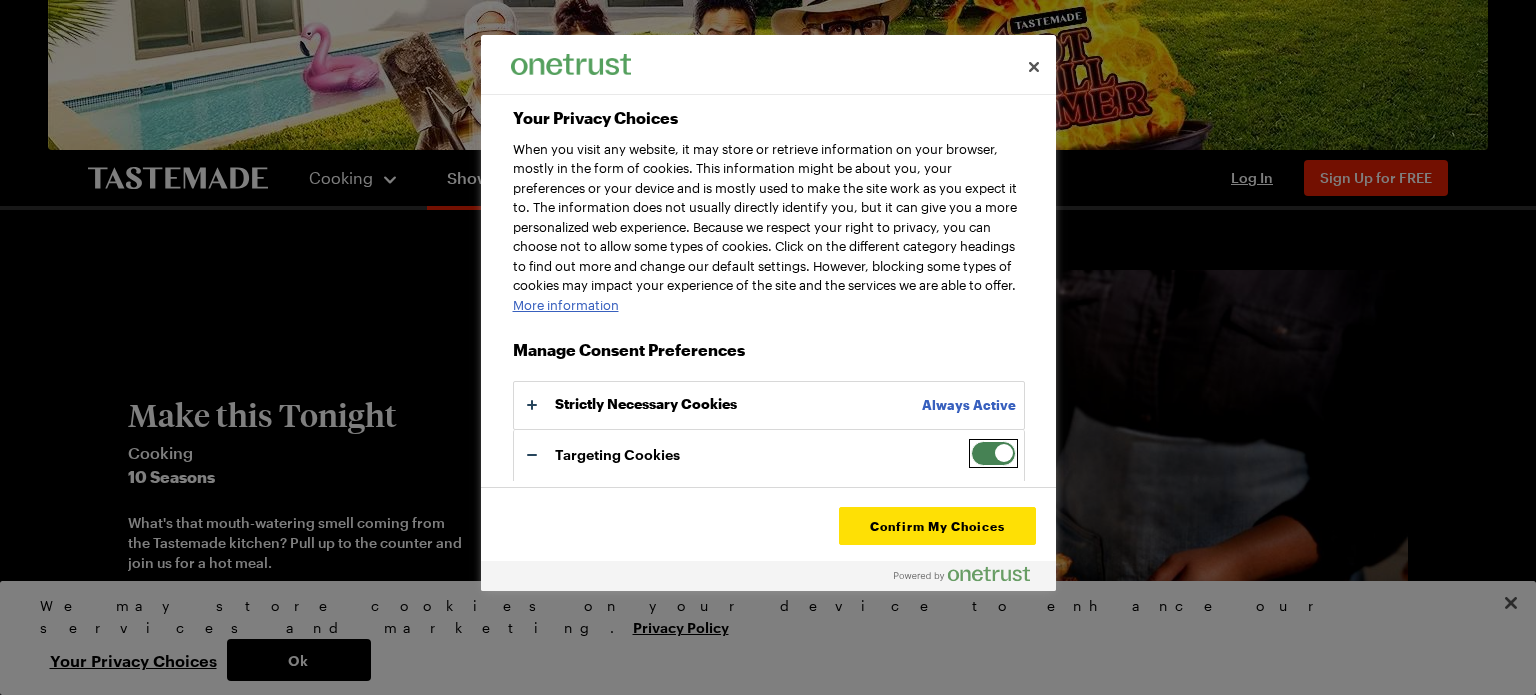 click on "Targeting Cookies" at bounding box center [971, 441] 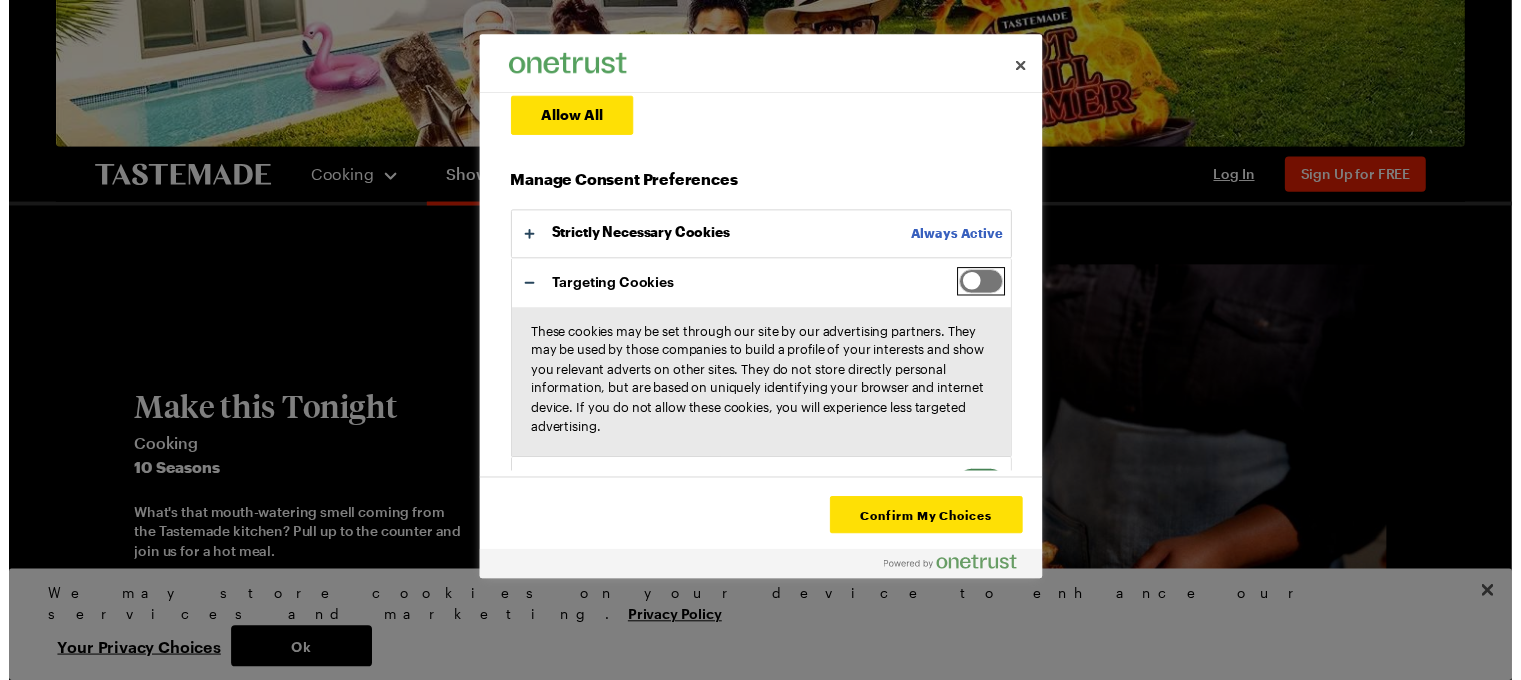 scroll, scrollTop: 349, scrollLeft: 0, axis: vertical 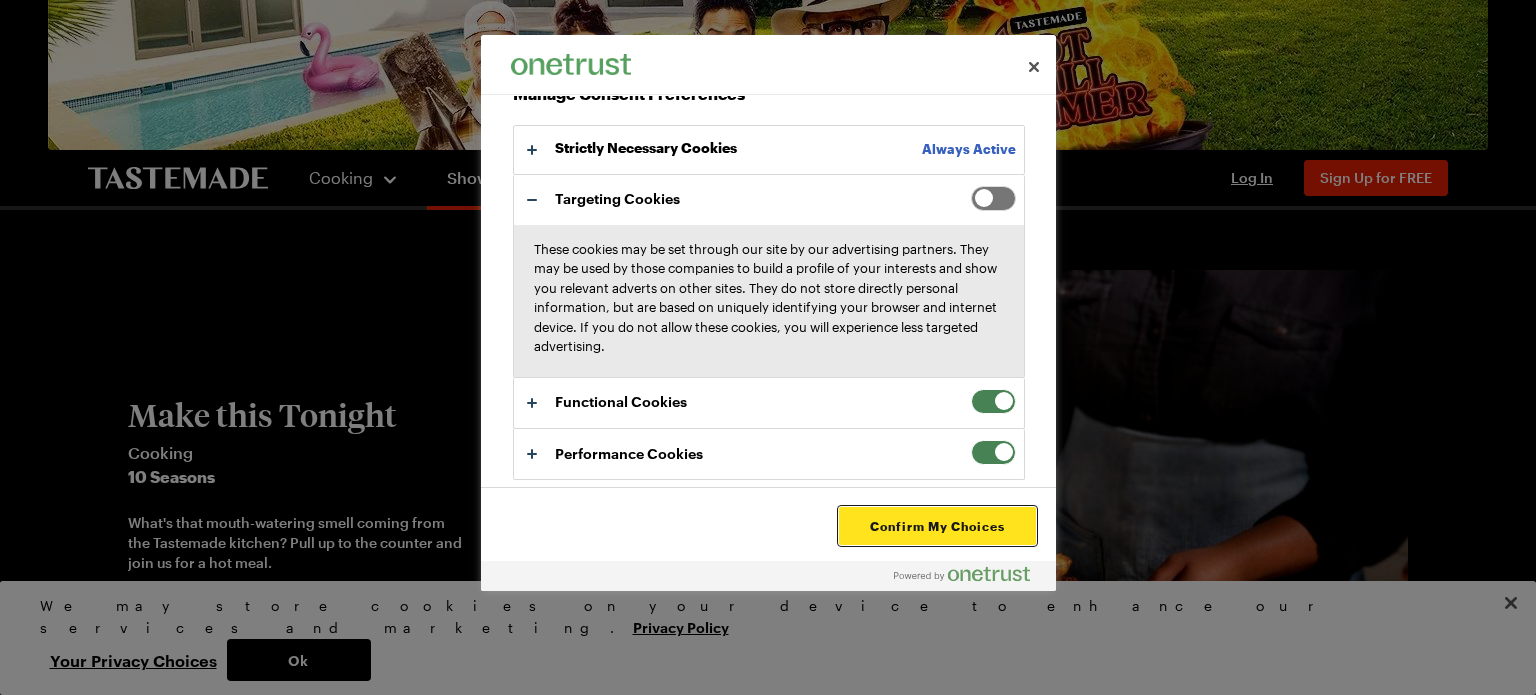 click on "Confirm My Choices" at bounding box center (937, 526) 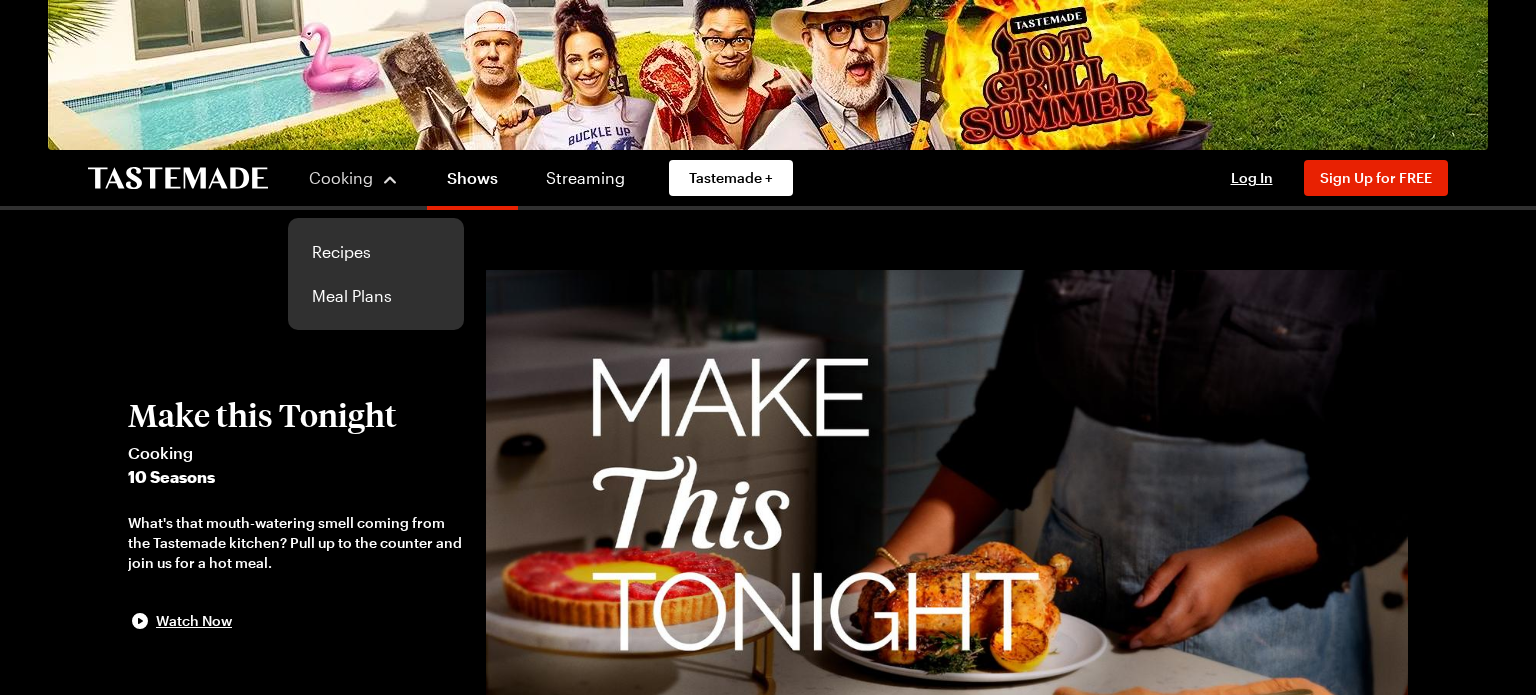 click on "Cooking" at bounding box center [353, 178] 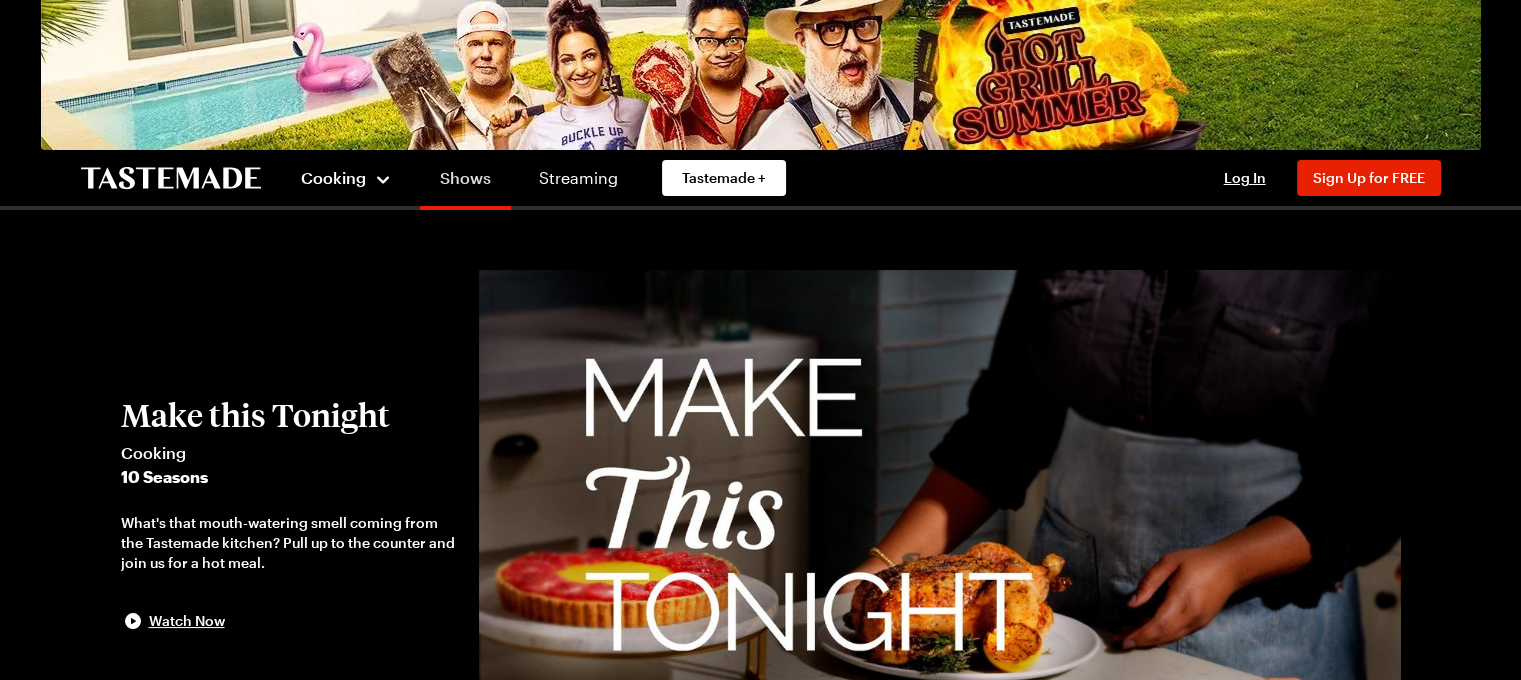 click on "Shows" at bounding box center [465, 182] 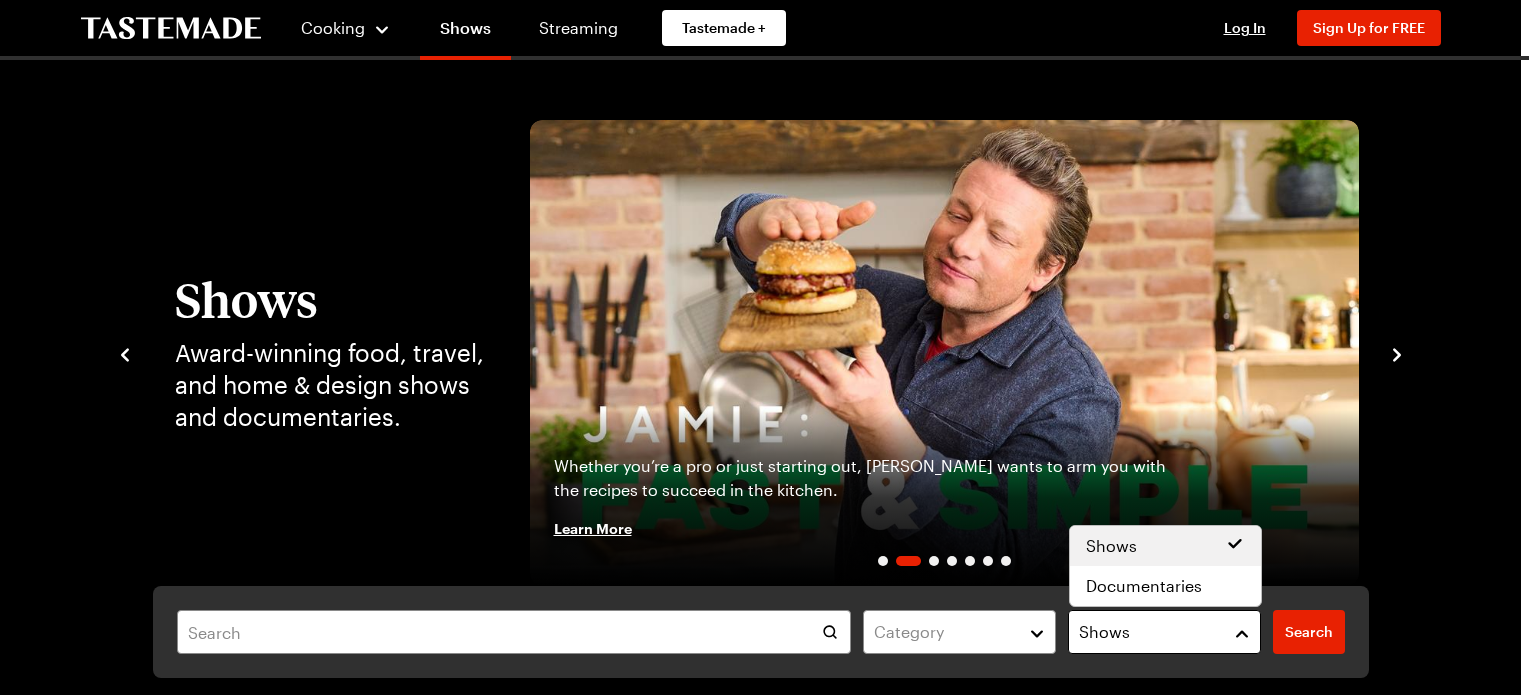 click on "Shows" at bounding box center [1164, 632] 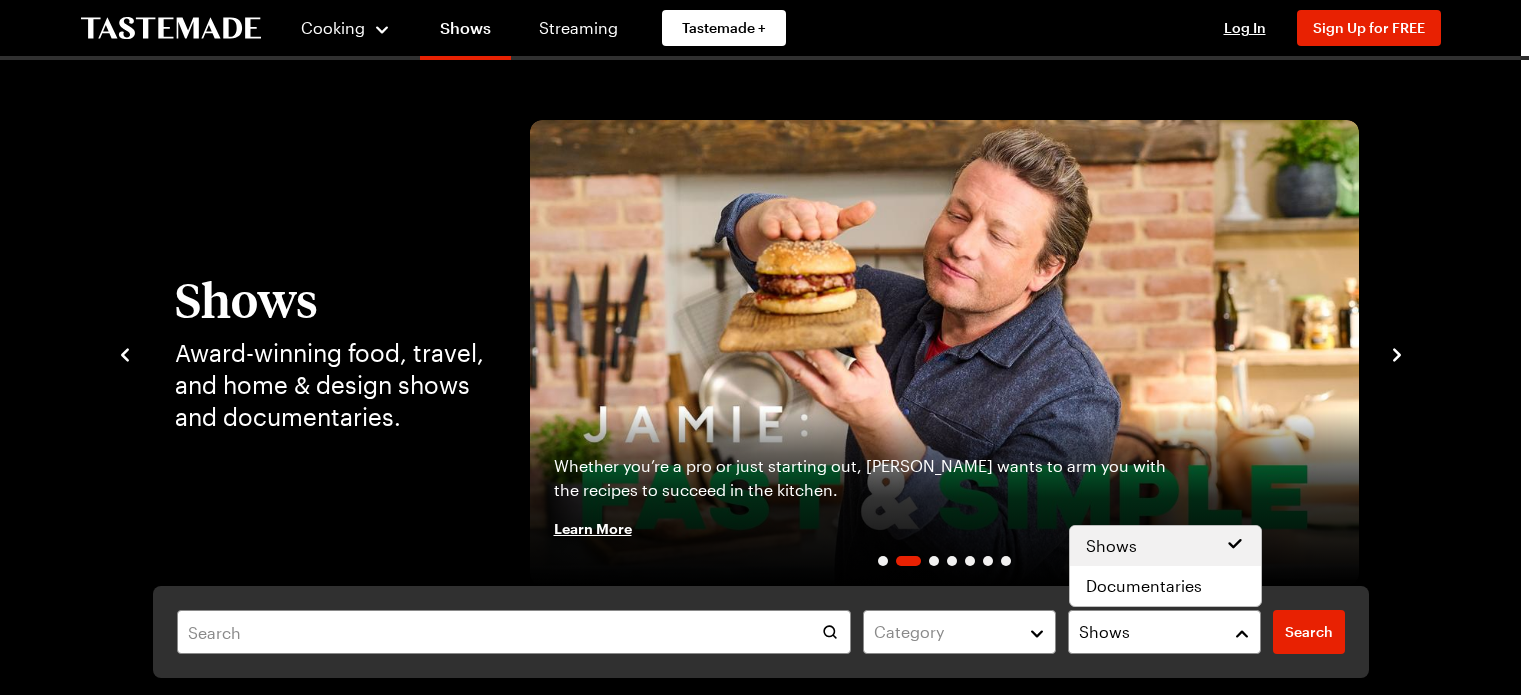 click on "Category Shows Search Search" at bounding box center [761, 632] 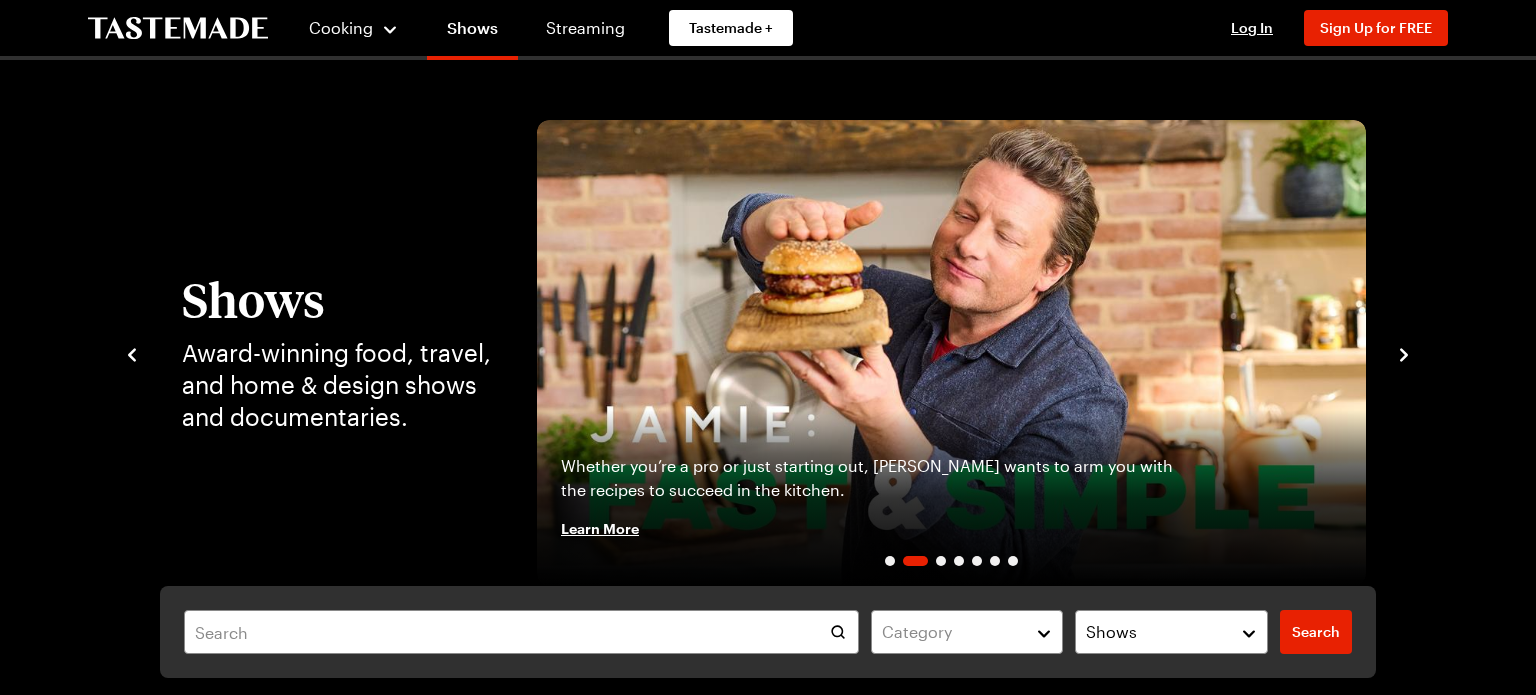click on "Category" at bounding box center [967, 632] 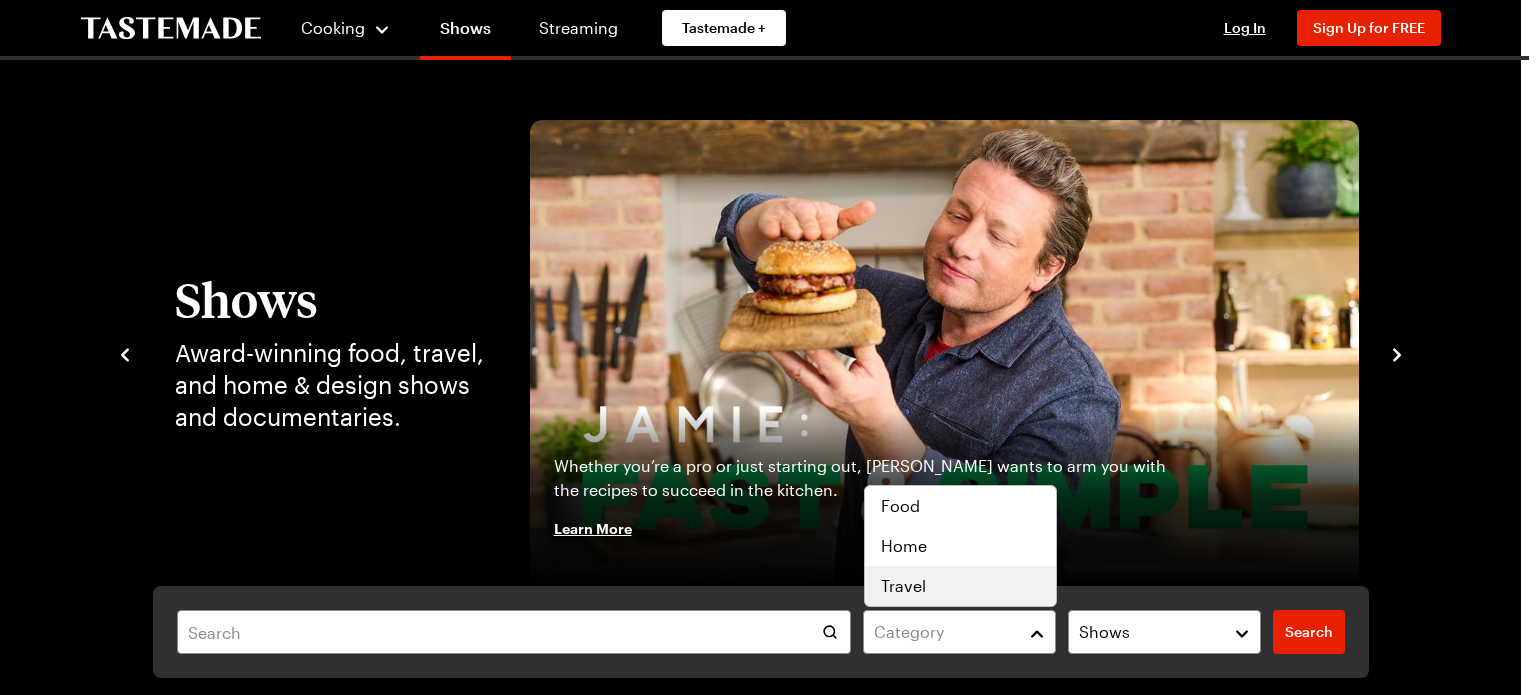 click on "Travel" at bounding box center [903, 586] 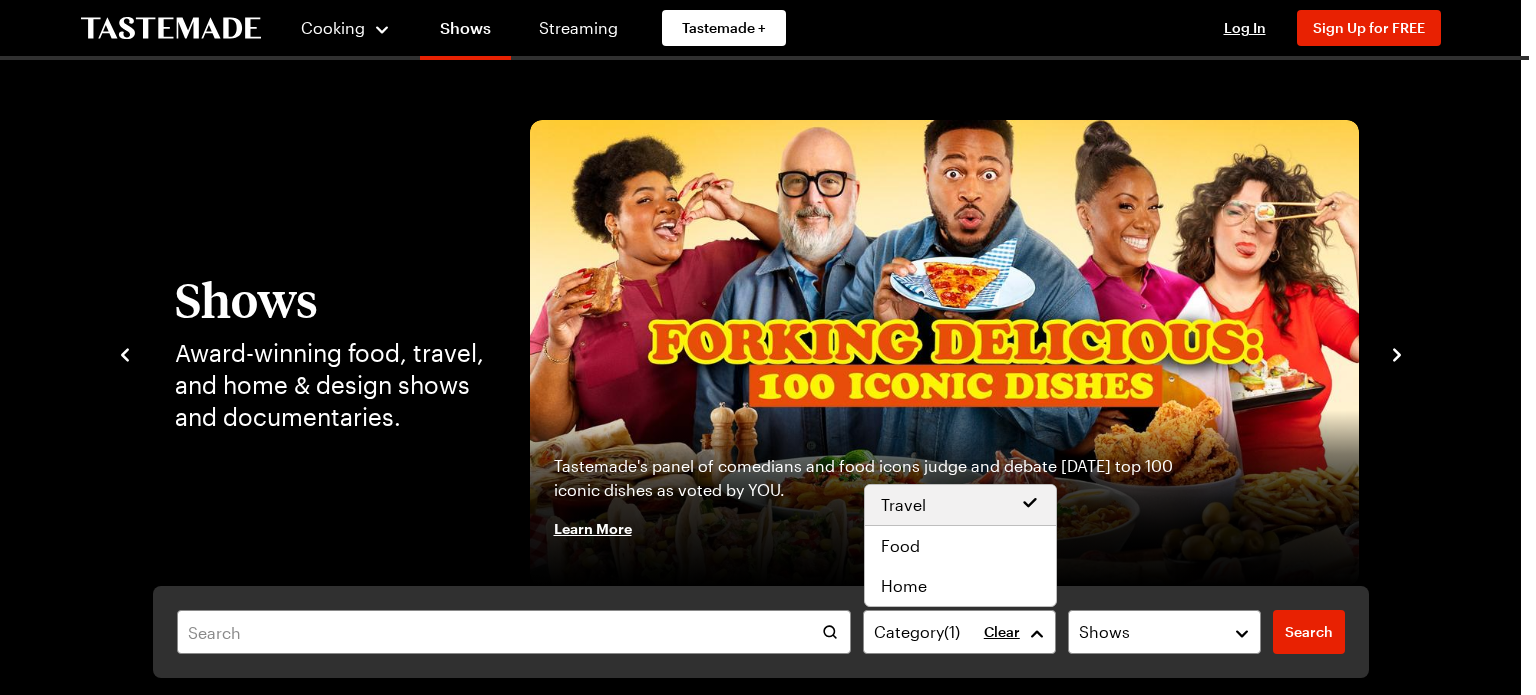 click on "Category  ( 1 ) Clear Shows Search Search" at bounding box center [761, 632] 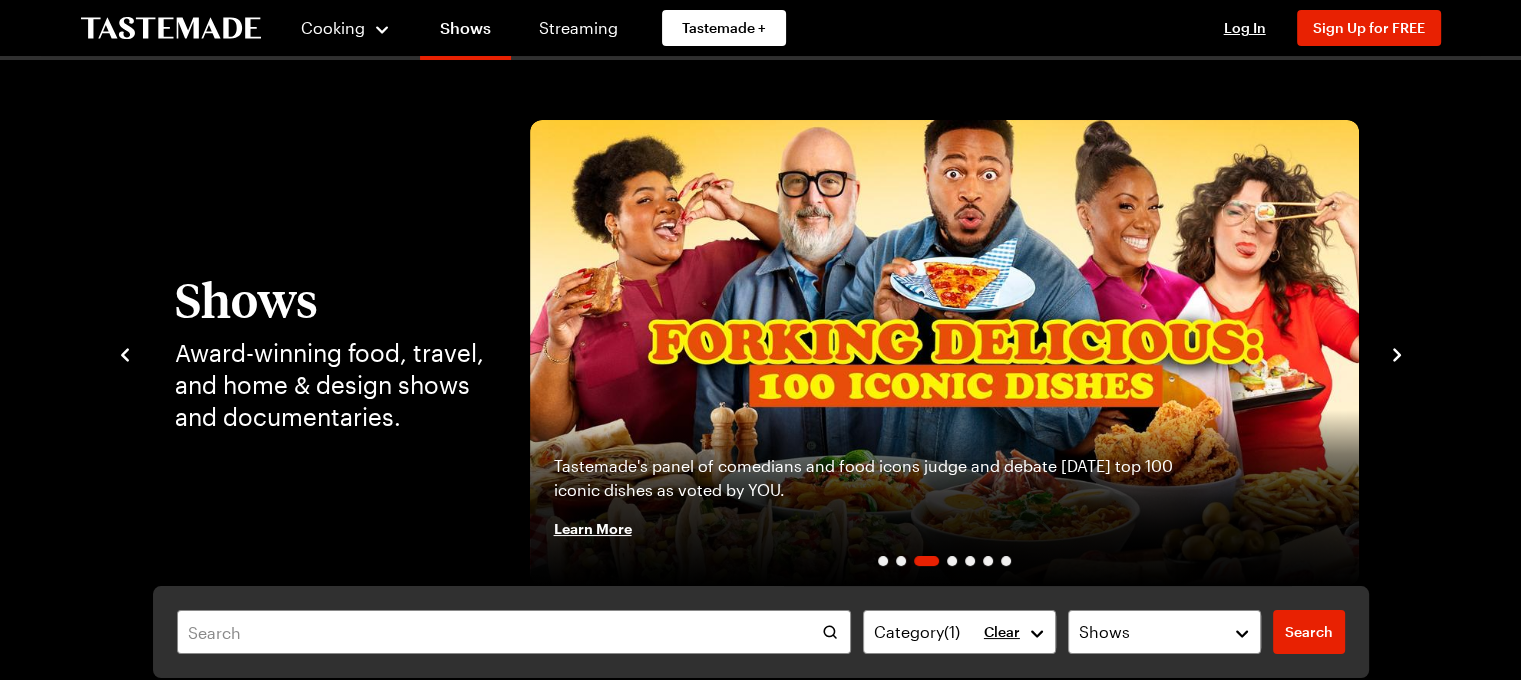 click 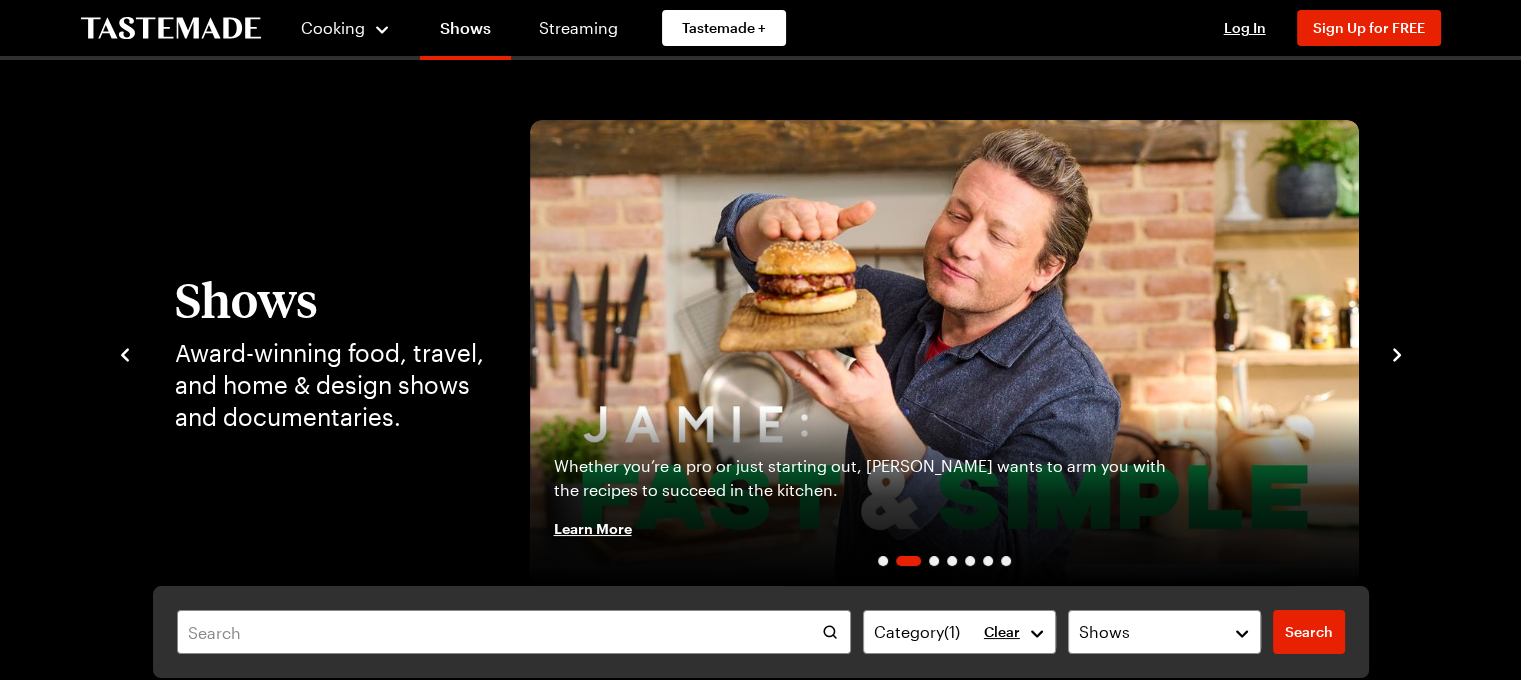 click 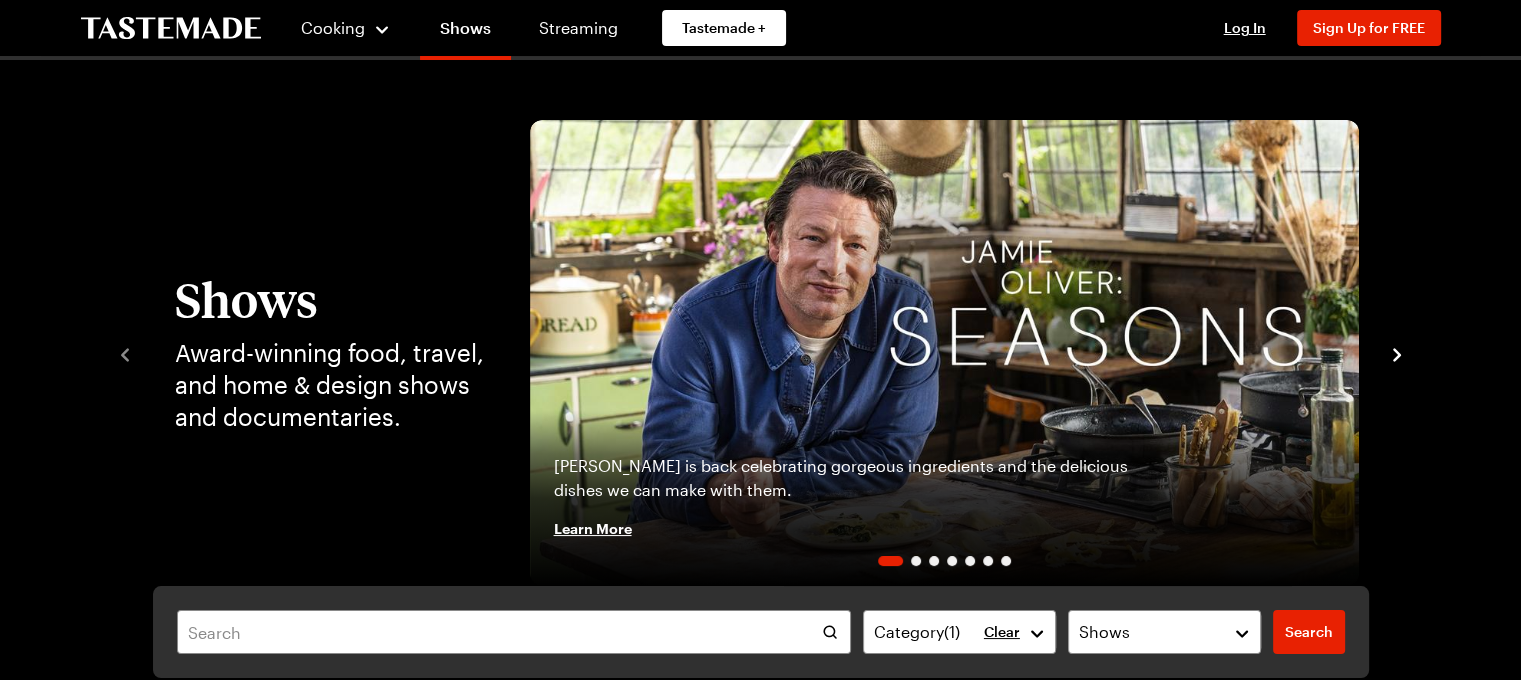 click on "Shows Award-winning food, travel, and home & design shows and documentaries. [PERSON_NAME] is back celebrating gorgeous ingredients and the delicious dishes we can make with them. Learn More Whether you’re a pro or just starting out, [PERSON_NAME] wants to arm you with the recipes to succeed in the kitchen. Learn More Tastemade's panel of comedians and food icons judge and debate [DATE] top 100 iconic dishes as voted by YOU. Learn More An enchanting, fantasy-filled property series where [PERSON_NAME] around incredible homes around the world. Learn More Chef [PERSON_NAME] demystifies sourcing wild game and cooking gourmet food over an open fire. Learn More Step into [PERSON_NAME] kitchen to discover vibrant, approachable dishes paired with her signature wit. Learn More Pro cook & designer [PERSON_NAME] works with homeowners to reimagine their kitchens through a chef’s eyes. Learn More" at bounding box center (761, 353) 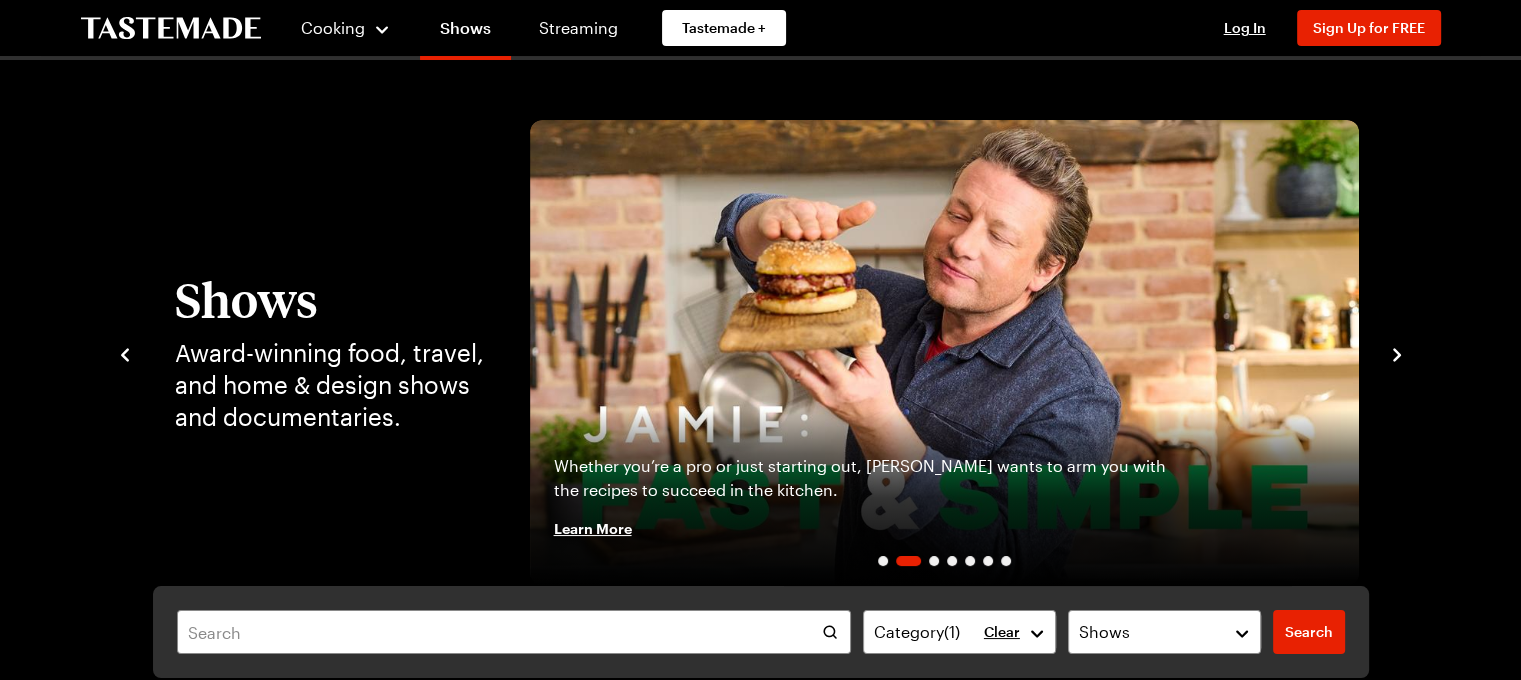 click 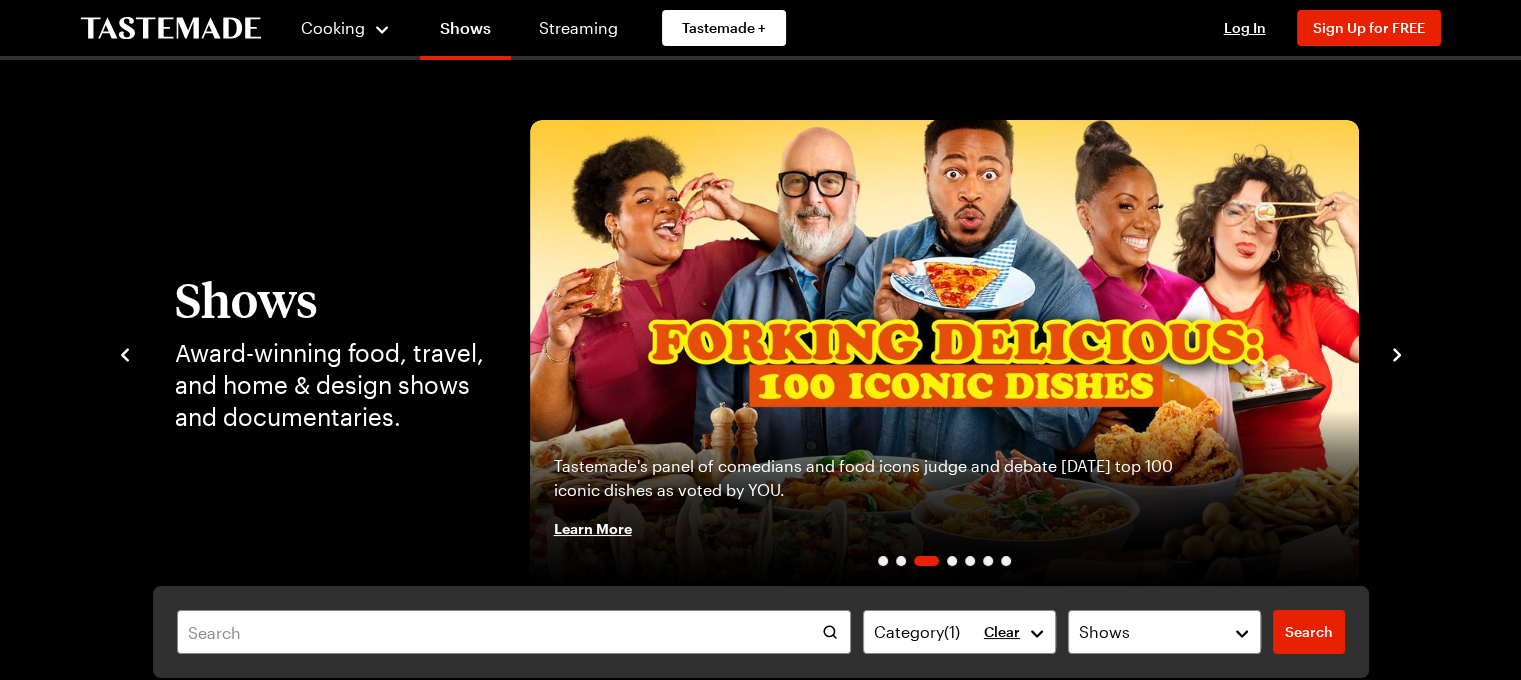click 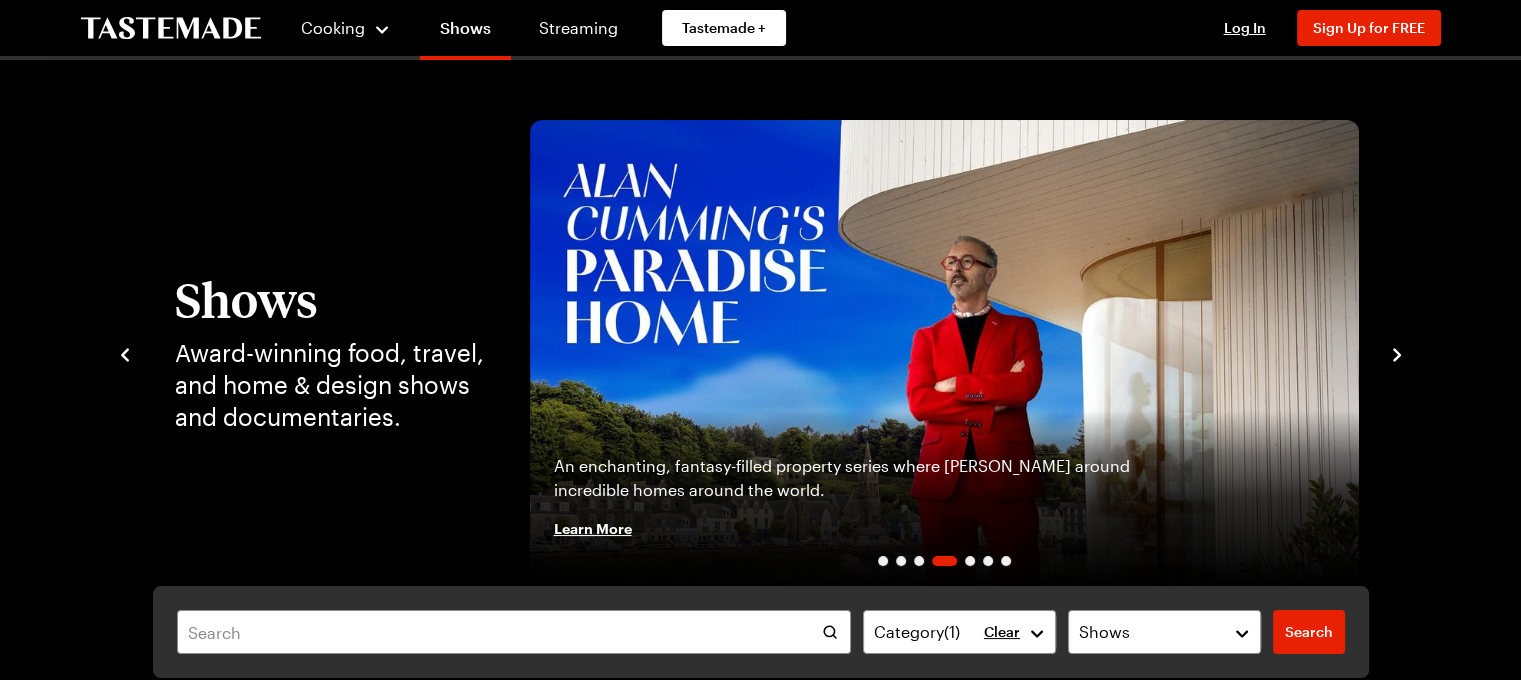 click 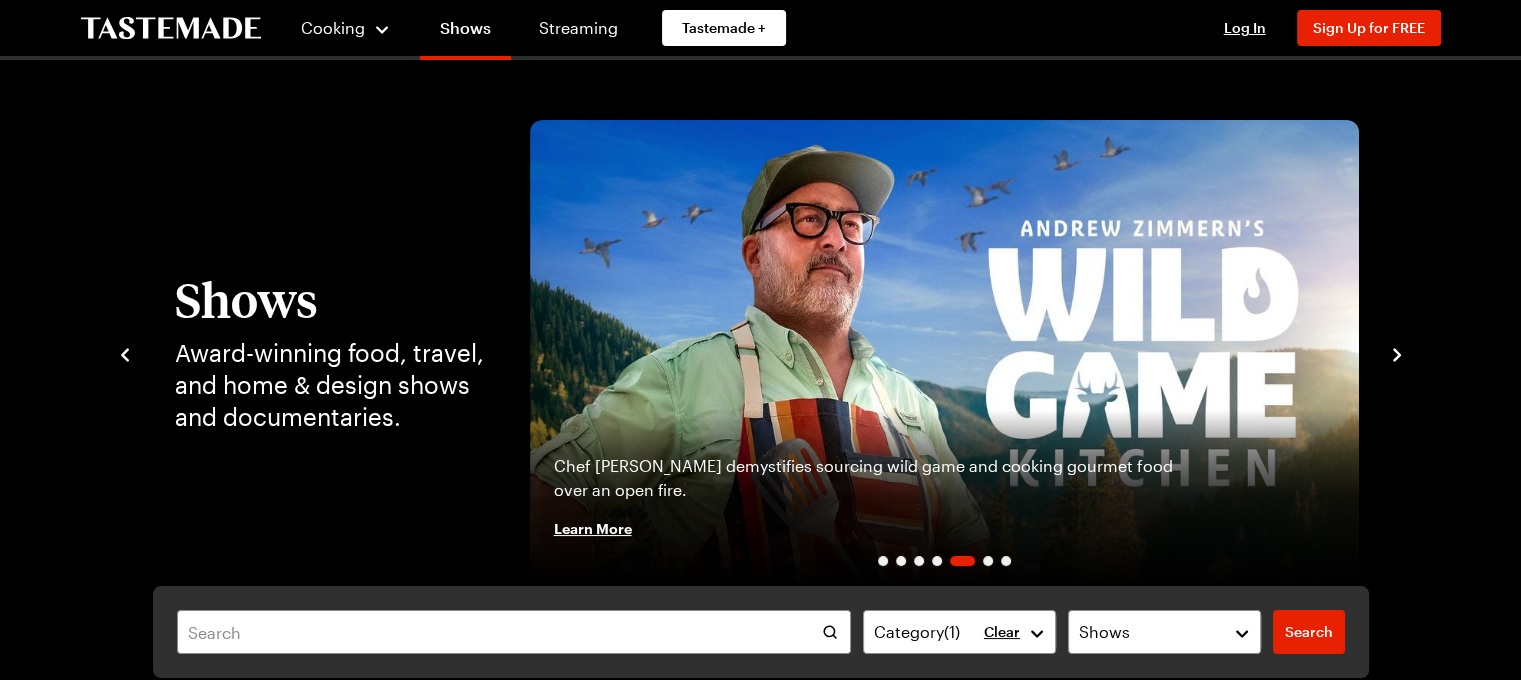 click 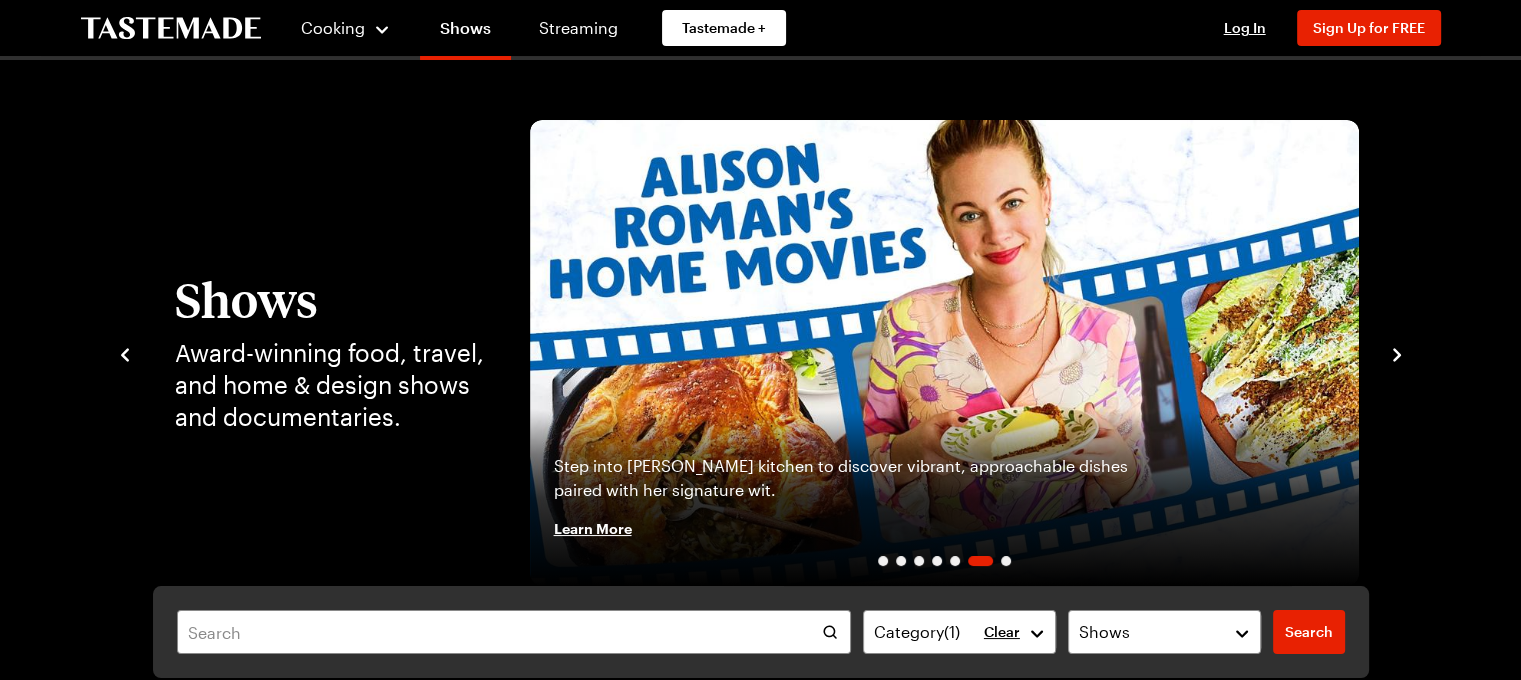 click 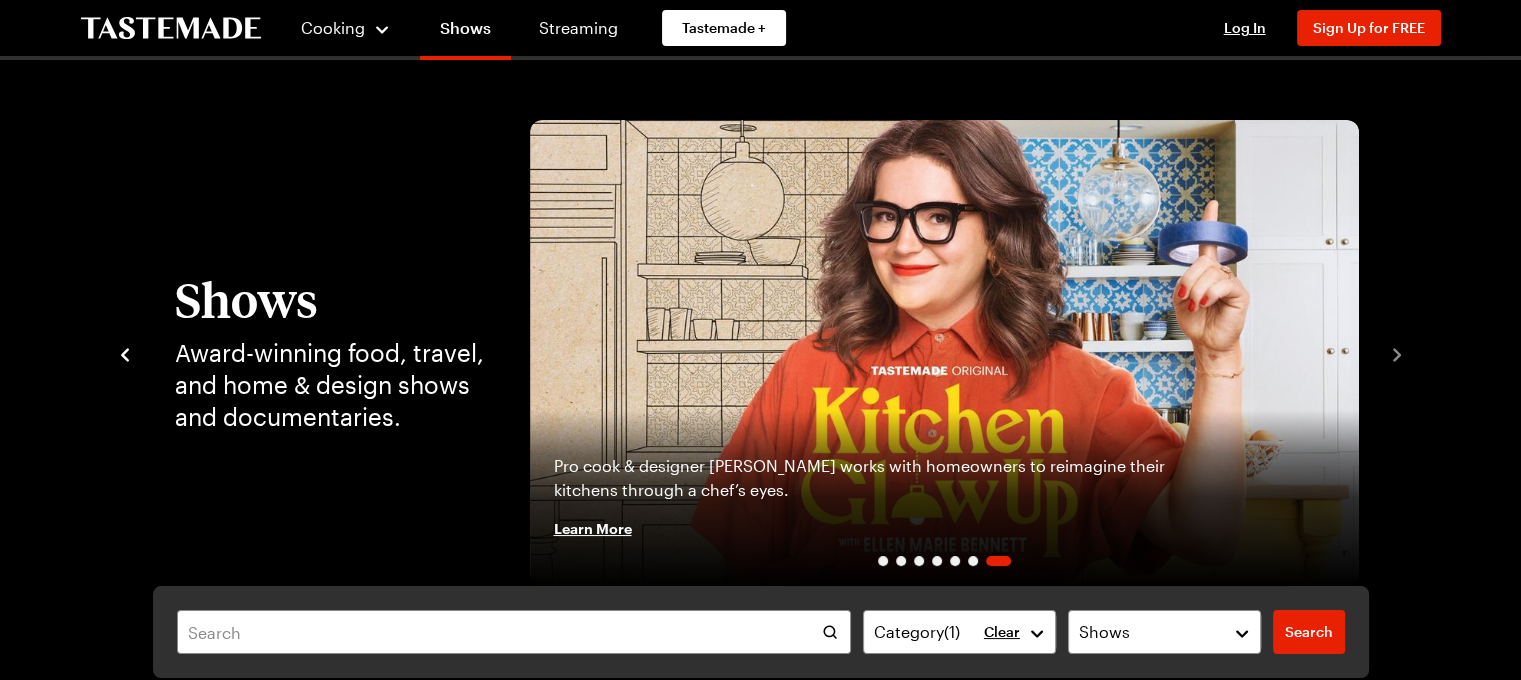 click 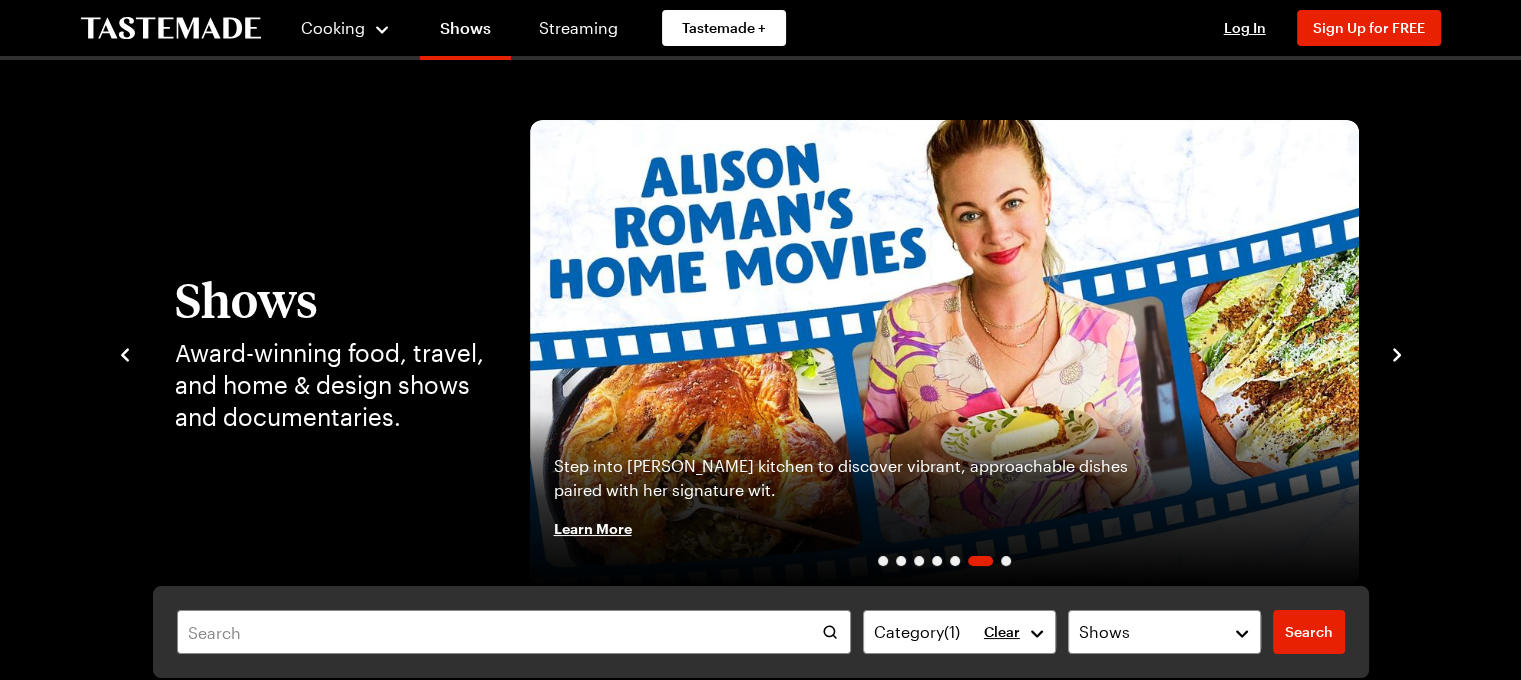 click 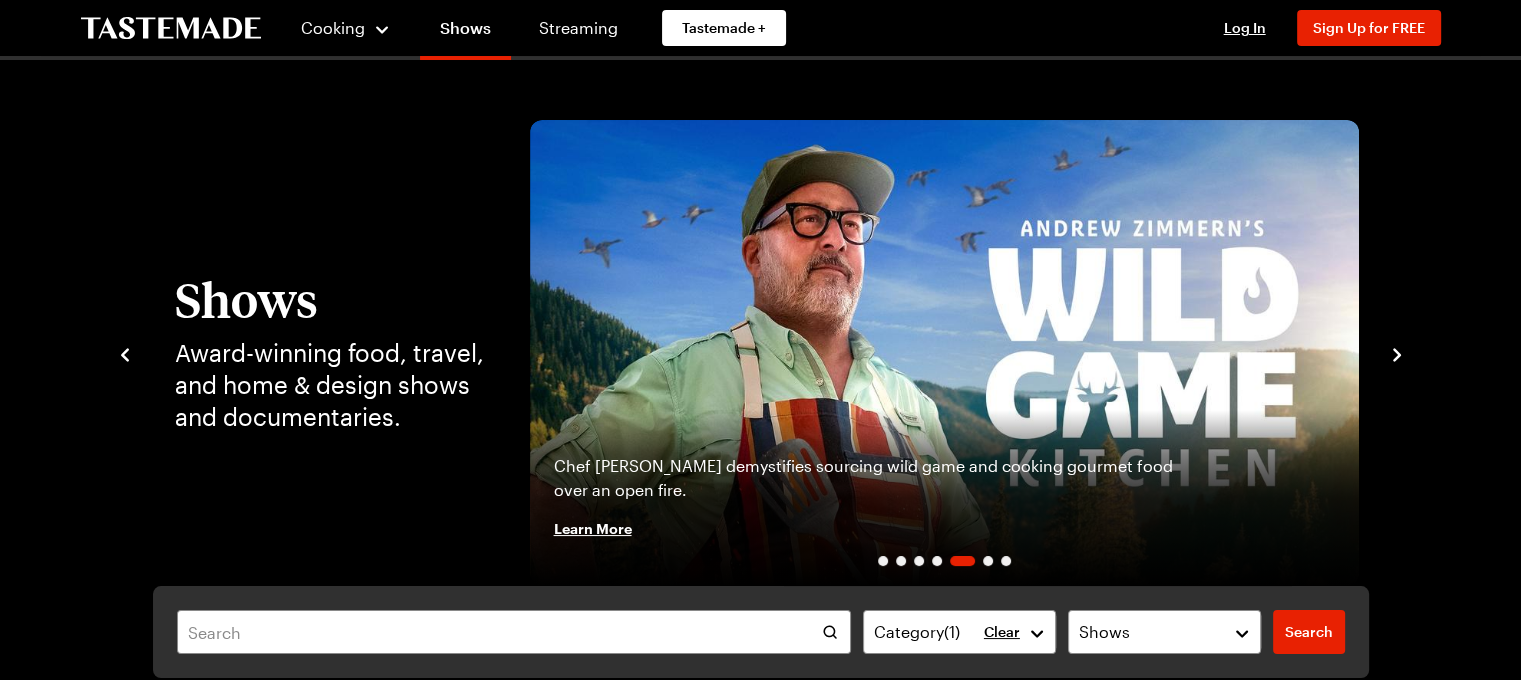 click 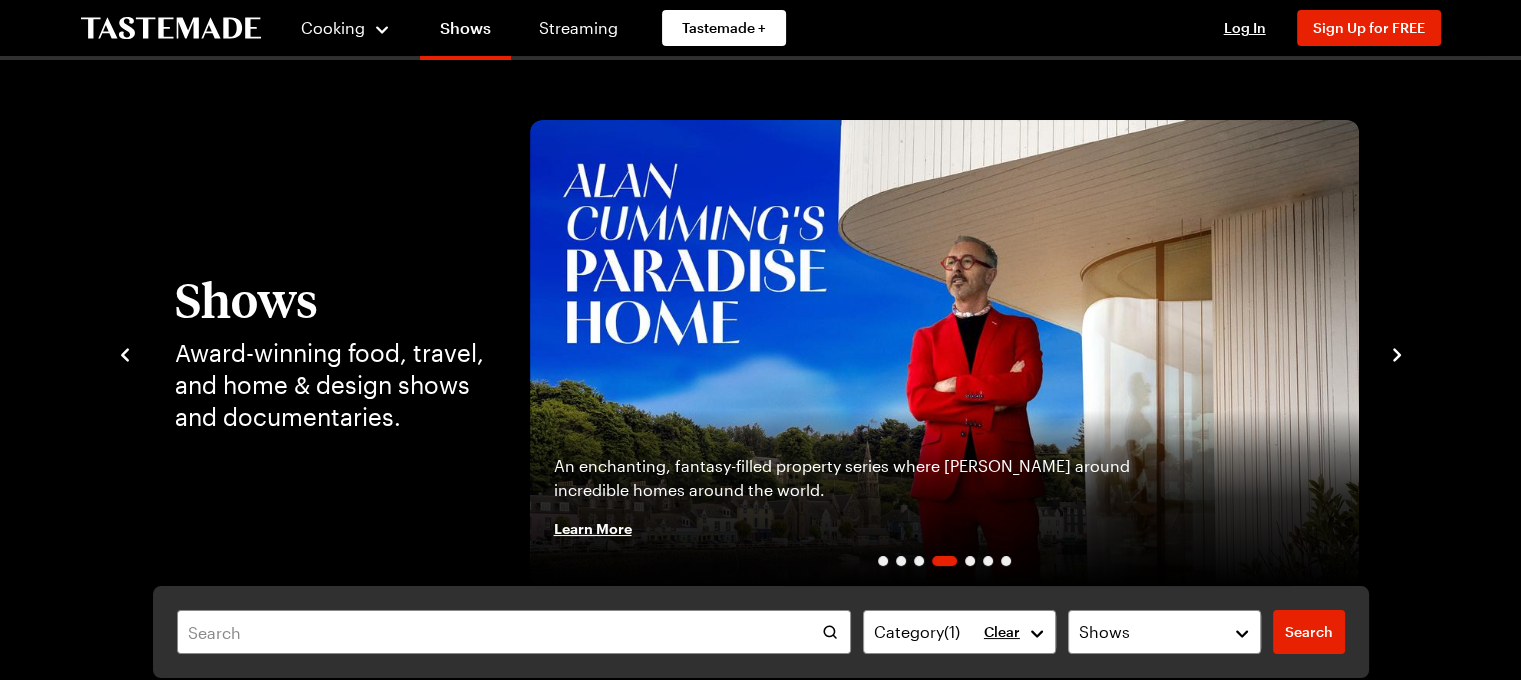 click 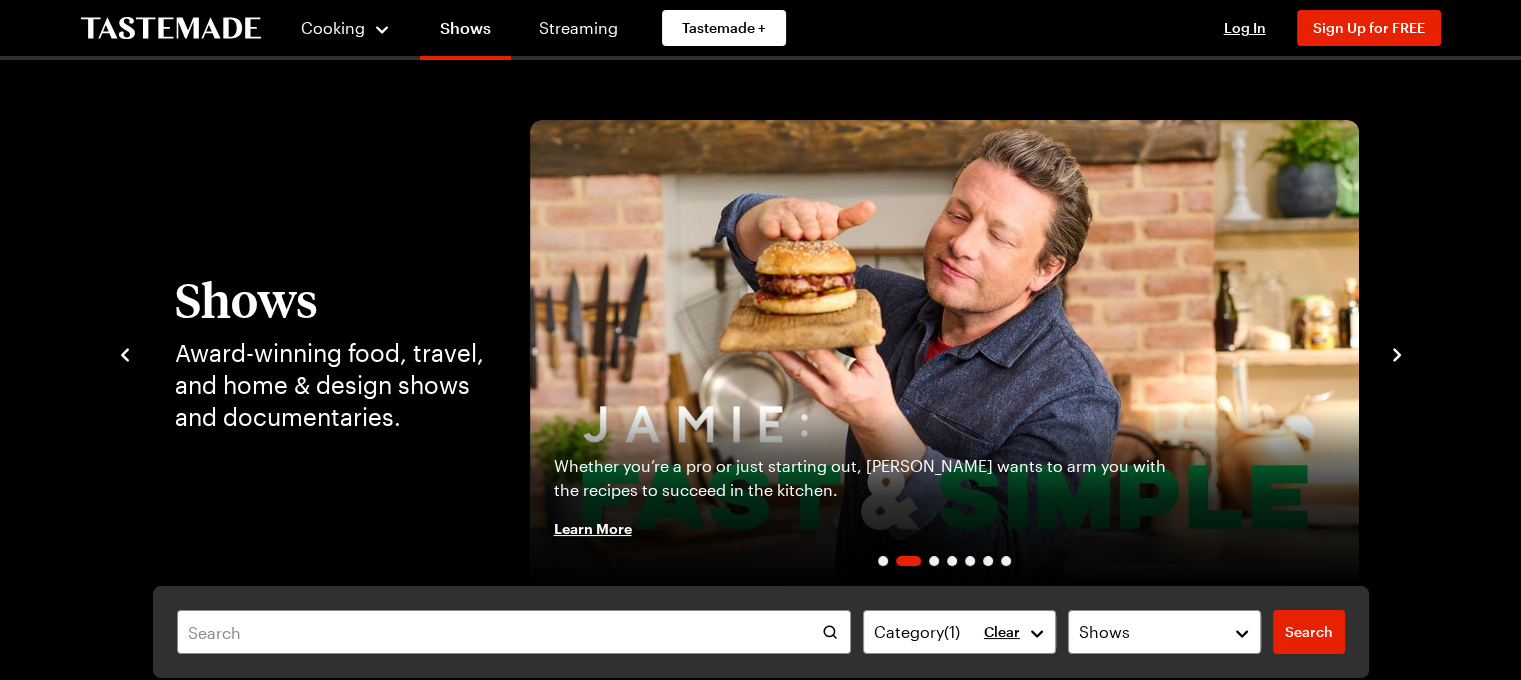 click 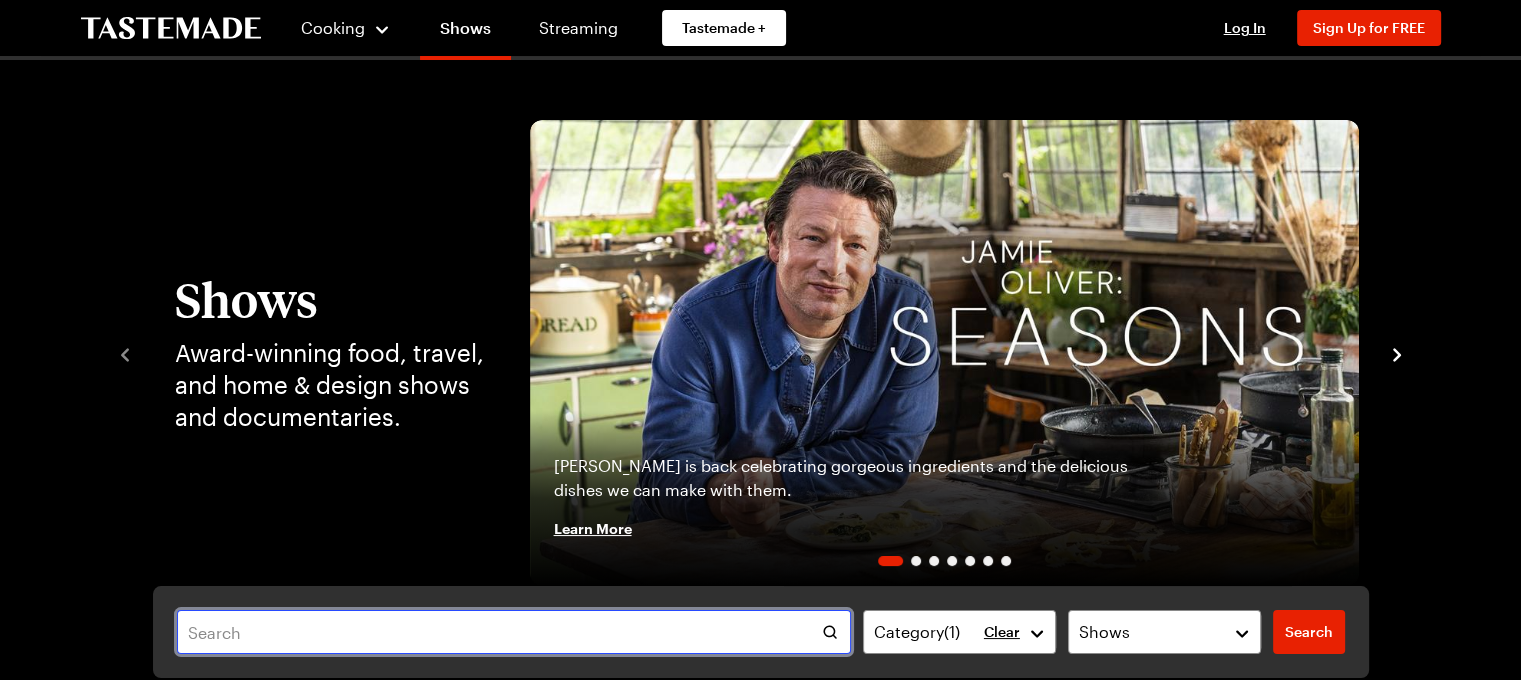 click at bounding box center [514, 632] 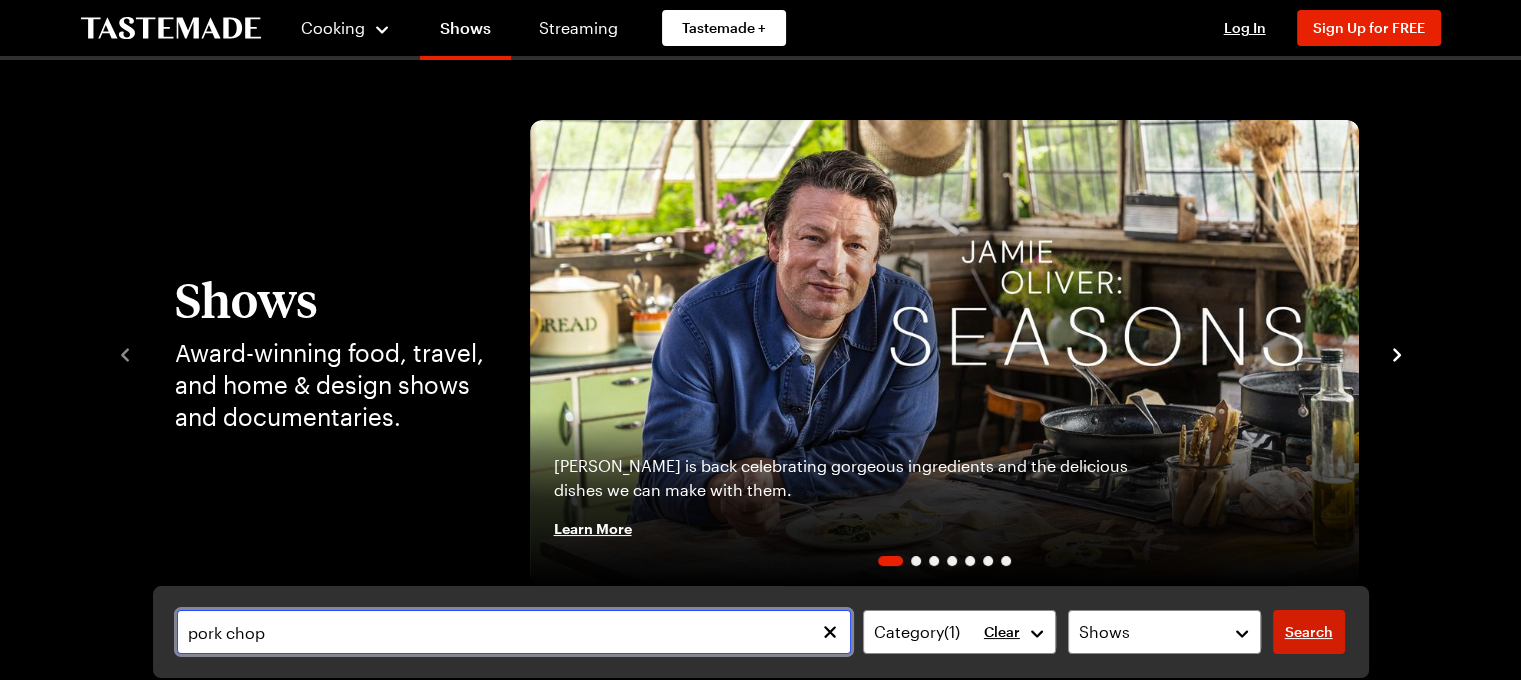 type on "pork chop" 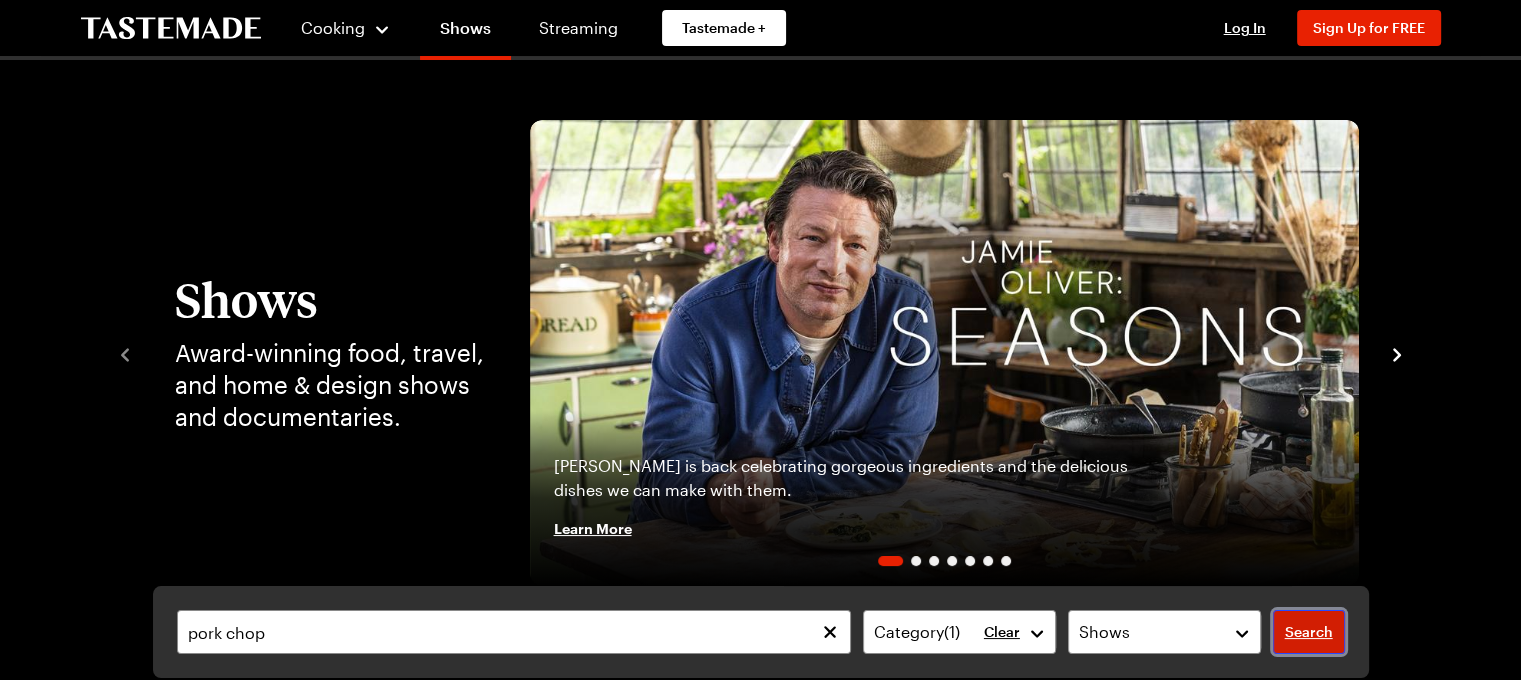 click on "Search" at bounding box center [1309, 632] 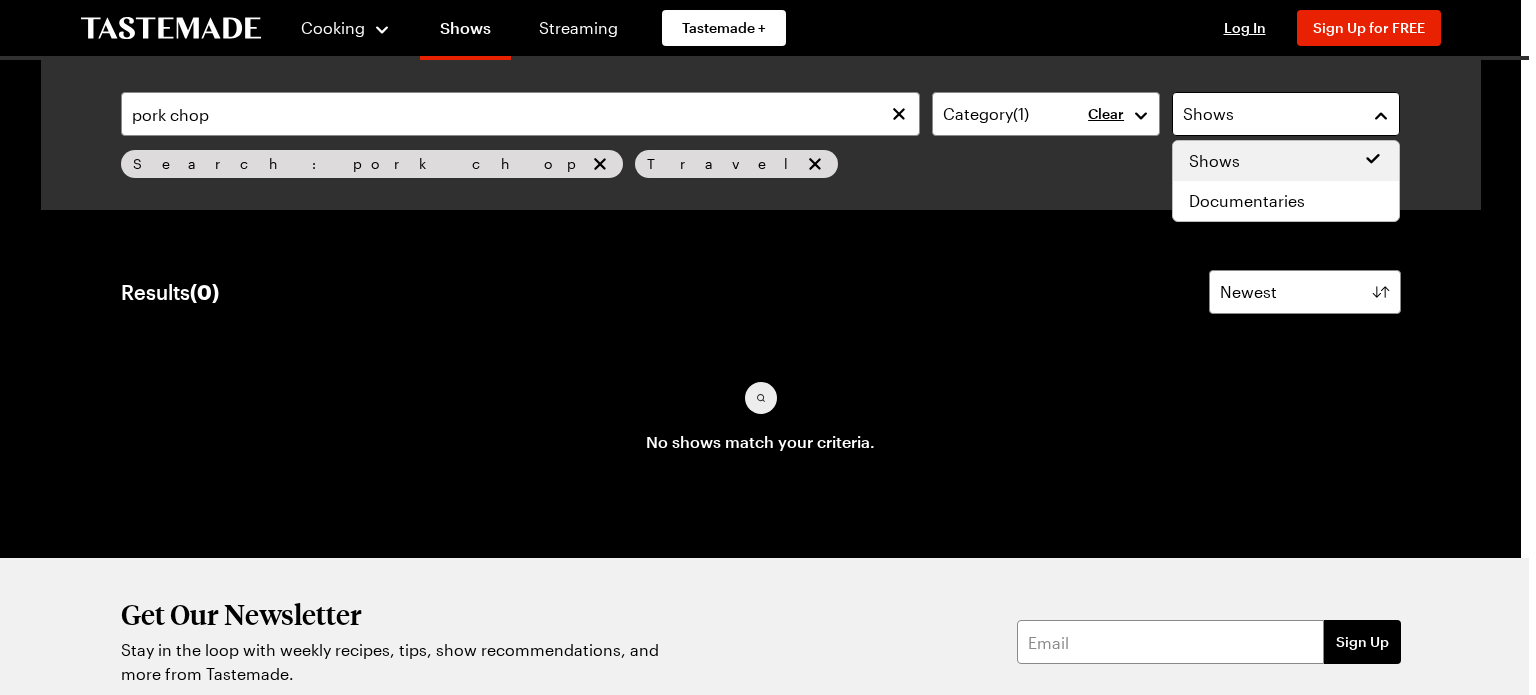 click on "Shows" at bounding box center [1286, 114] 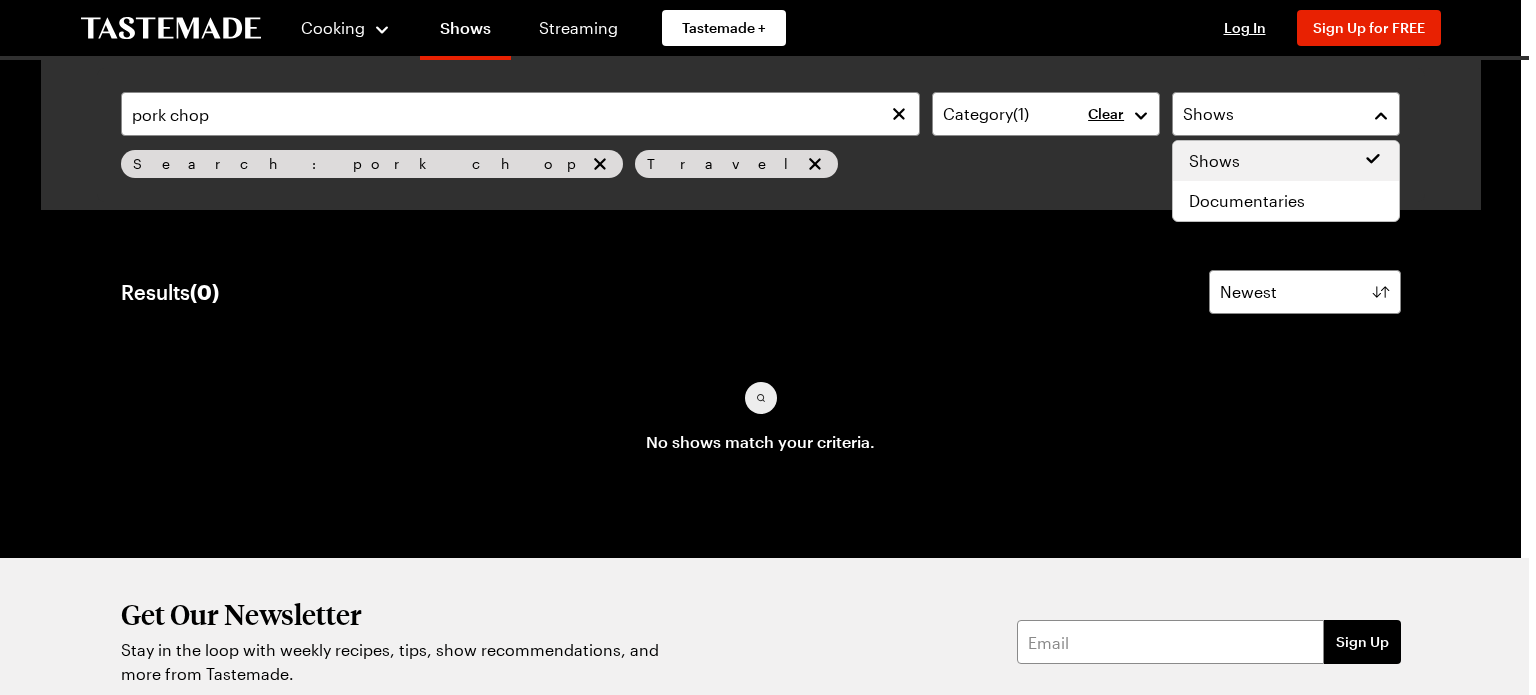 click on "Cooking Shows Streaming Tastemade + Log In Sign Up Log In Sign Up for FREE pork chop Category  ( 1 ) Clear Shows Search: pork chop Travel Search Results  ( 0 ) Newest No shows match your criteria. Load More Get Our Newsletter Stay in the loop with weekly recipes, tips, show recommendations, and more from Tastemade. Sign Up About Press Advertise Careers Contact Privacy Terms Accessibility Help Center Your Privacy Choices Shop Tastemade on  Instagram Tastemade on  Pinterest Tastemade on  TikTok Tastemade on  Snapchat Tastemade on  Amazon Live 2025  © Tastemade, Inc." at bounding box center [761, 462] 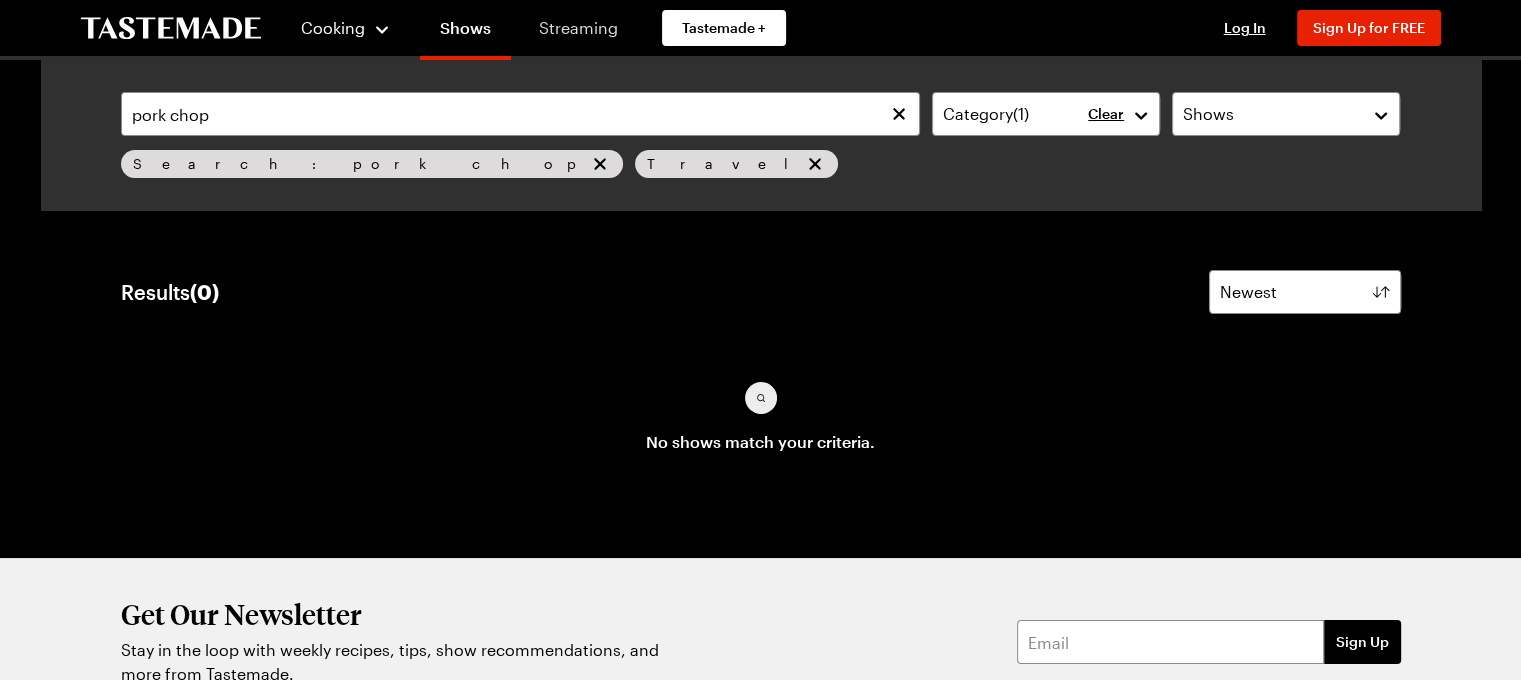 click on "Streaming" at bounding box center (578, 28) 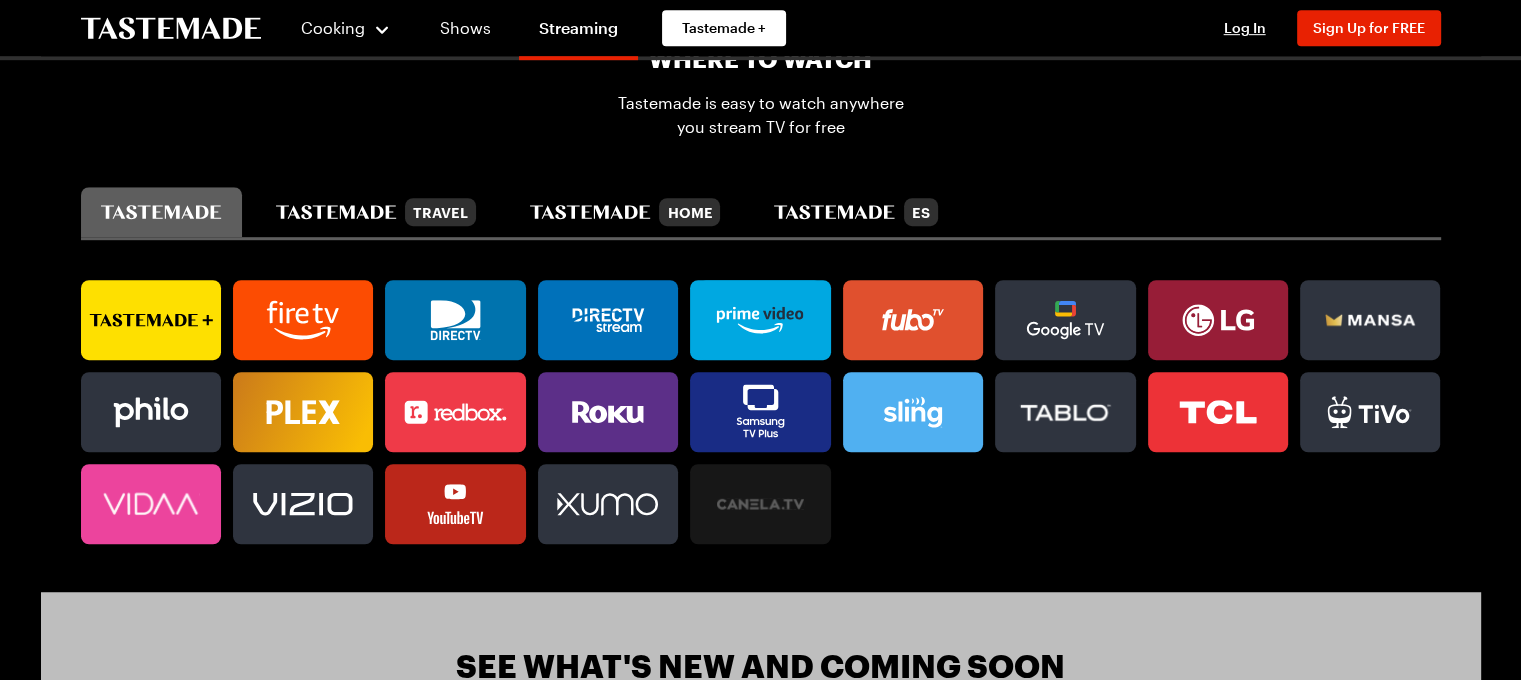 scroll, scrollTop: 1256, scrollLeft: 0, axis: vertical 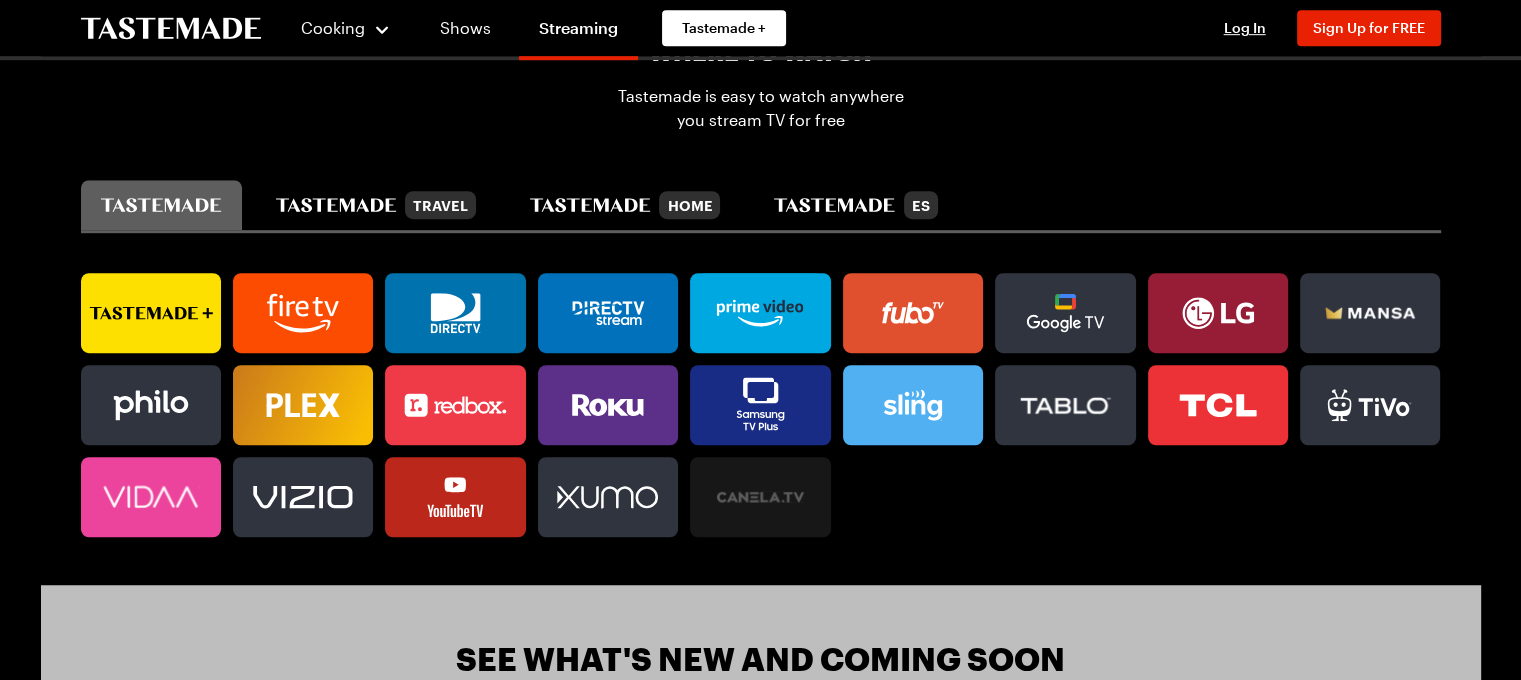 click 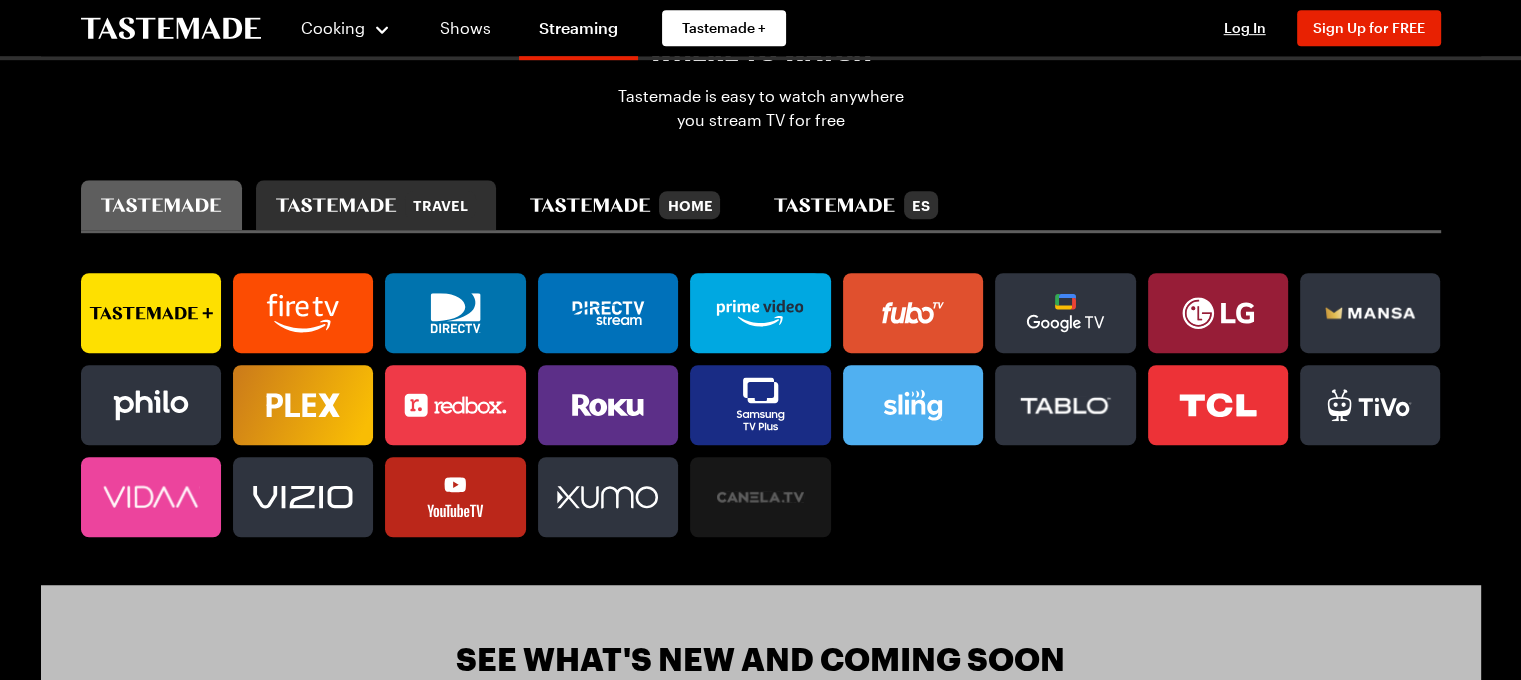 click 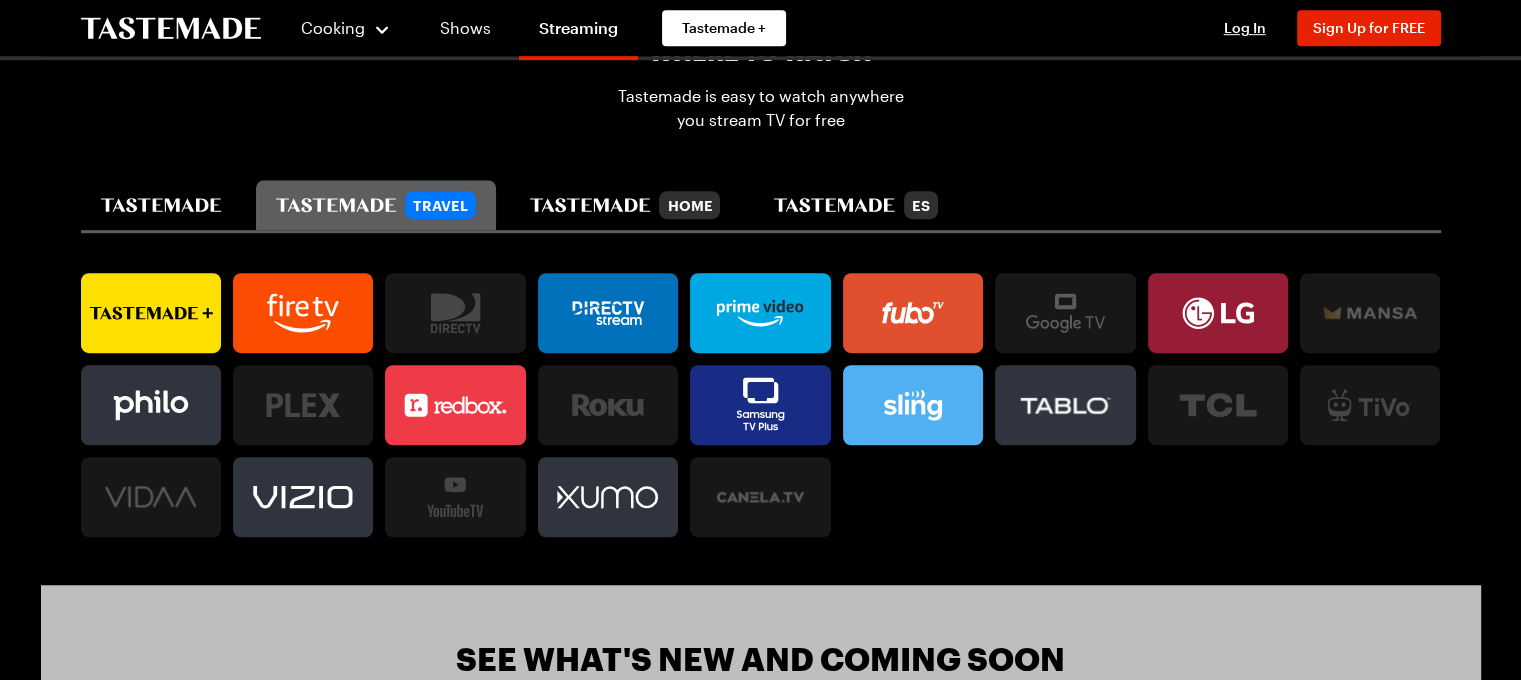 scroll, scrollTop: 662, scrollLeft: 0, axis: vertical 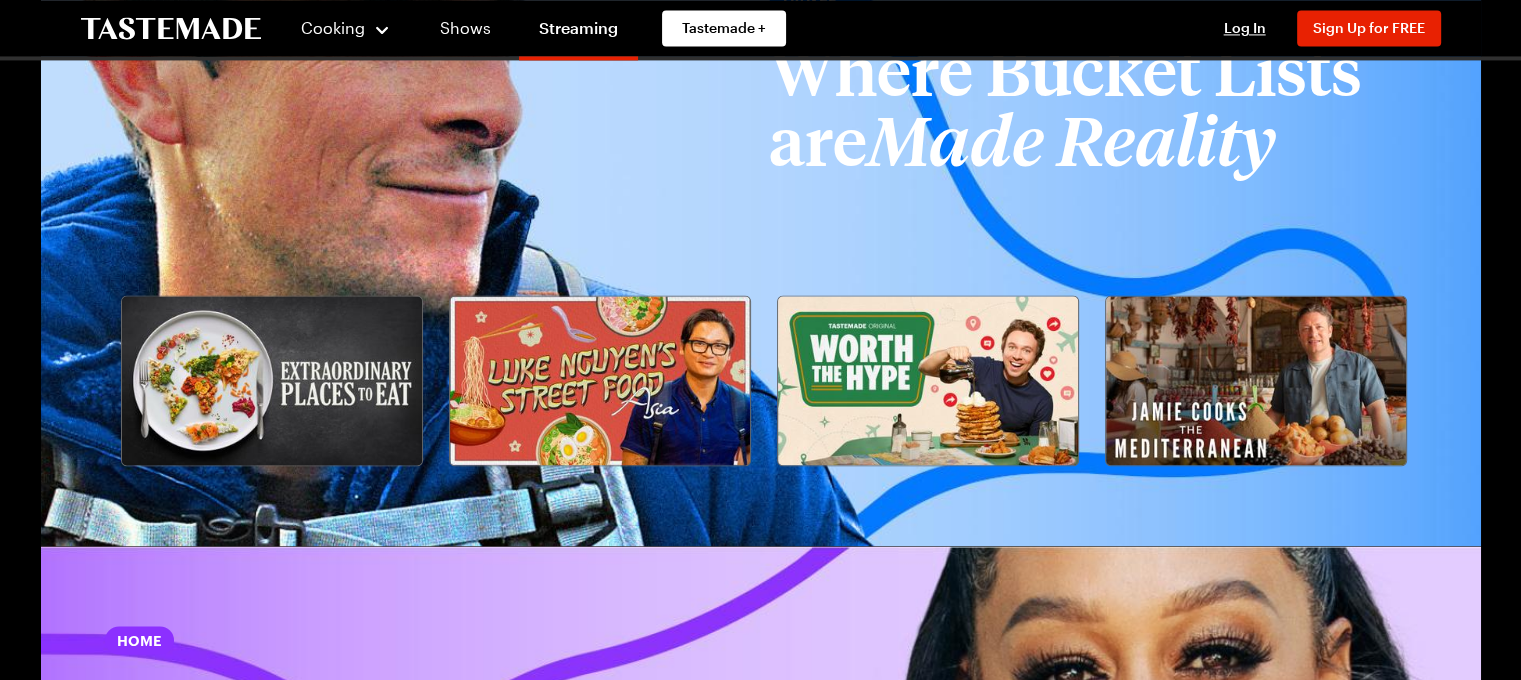 click at bounding box center [1256, 380] 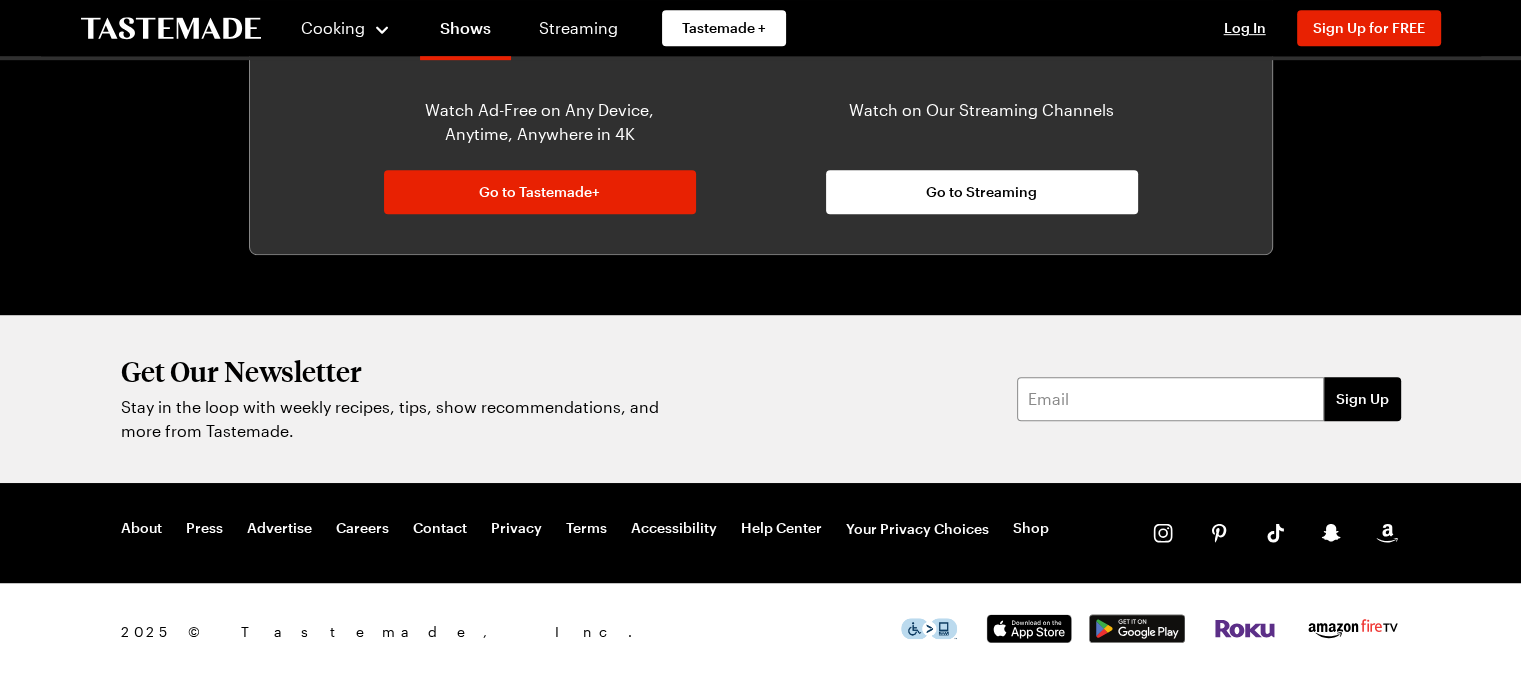 scroll, scrollTop: 0, scrollLeft: 0, axis: both 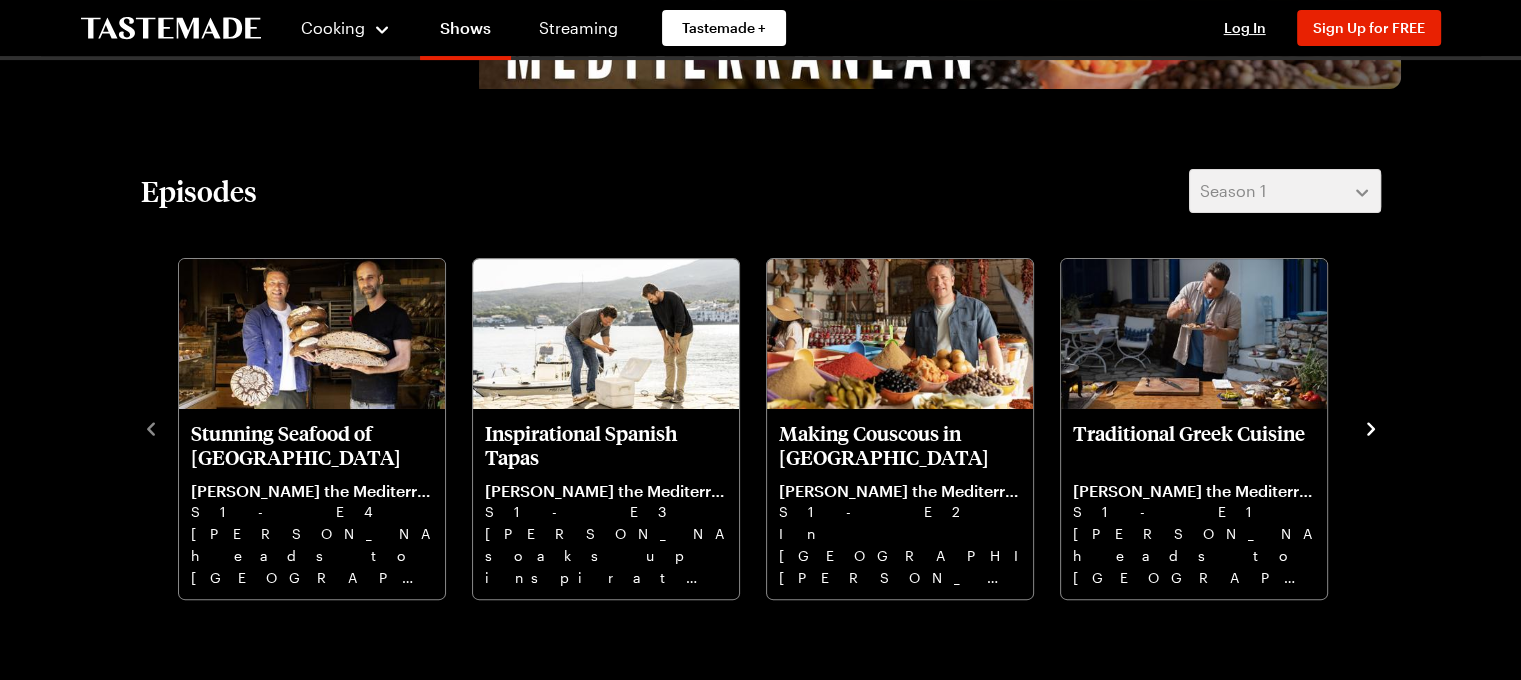click 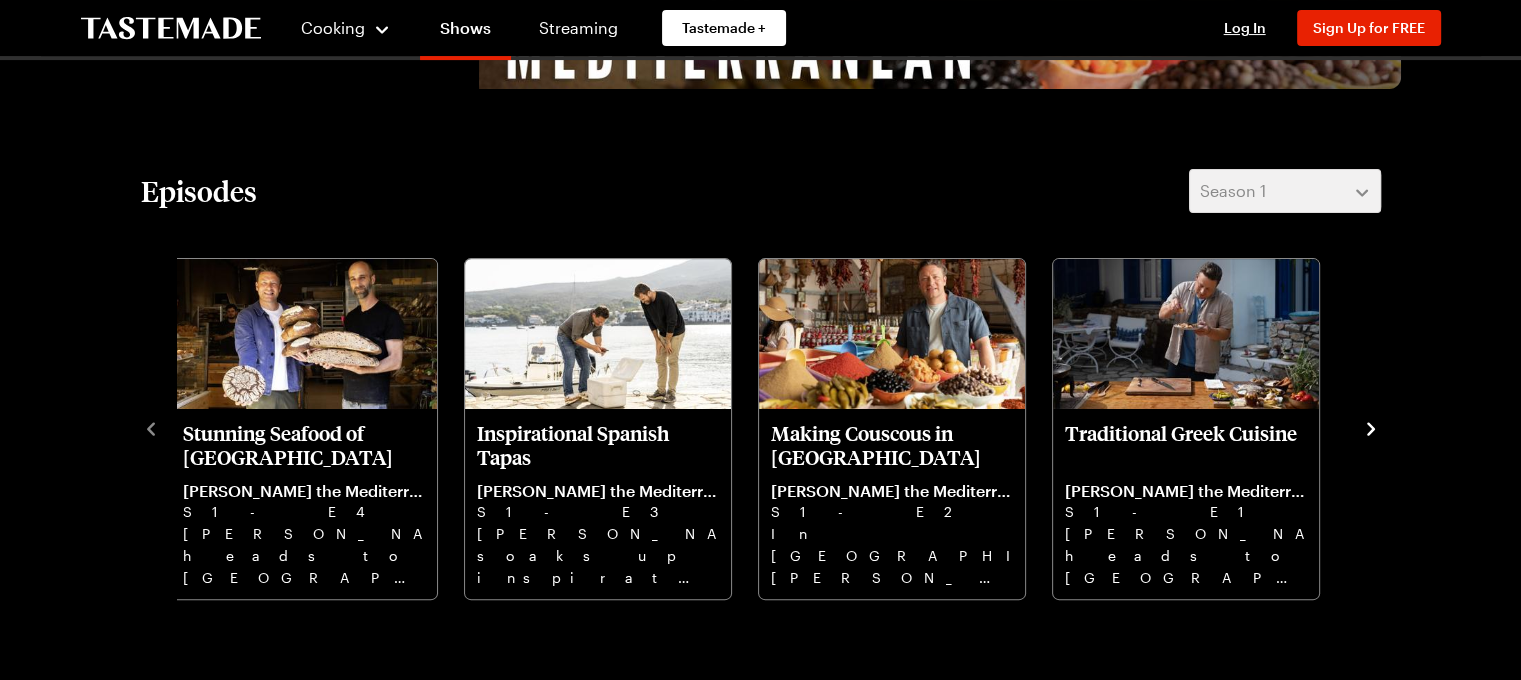 click 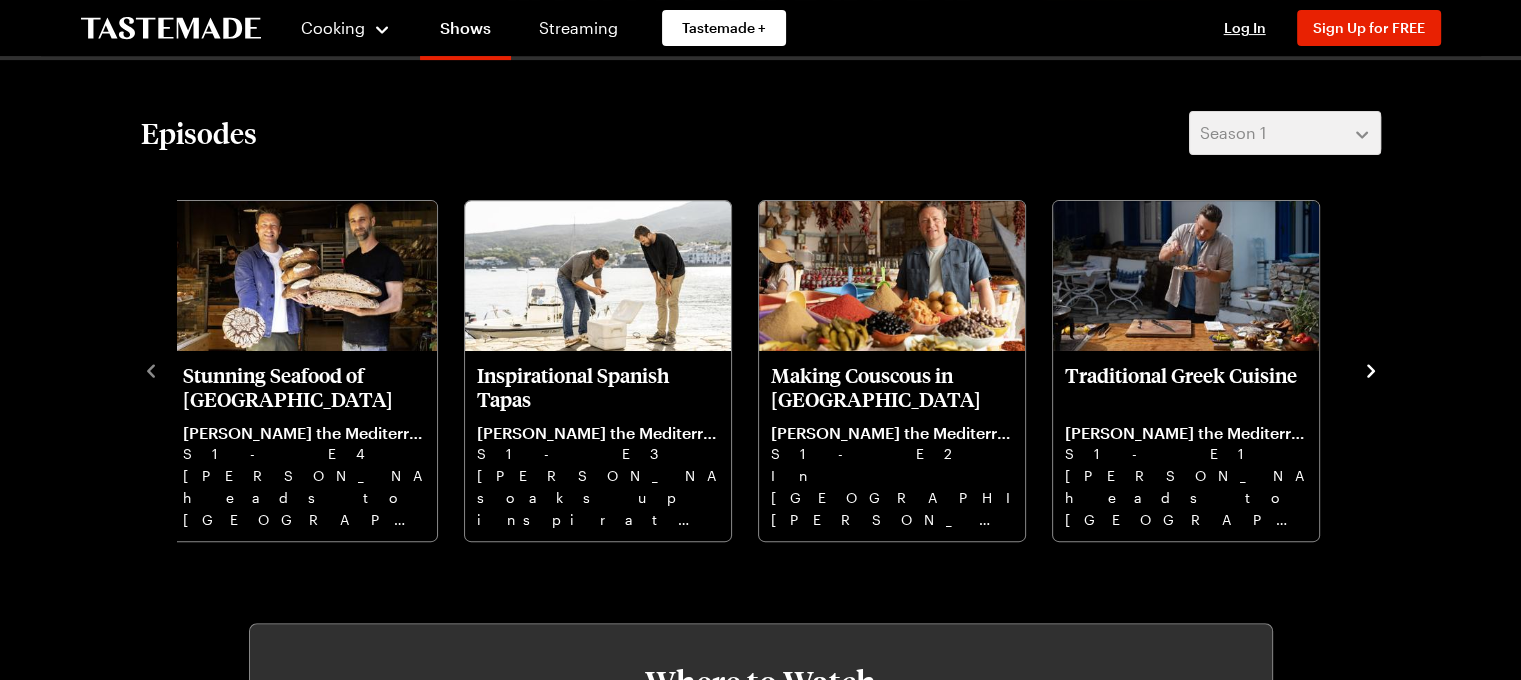 scroll, scrollTop: 570, scrollLeft: 0, axis: vertical 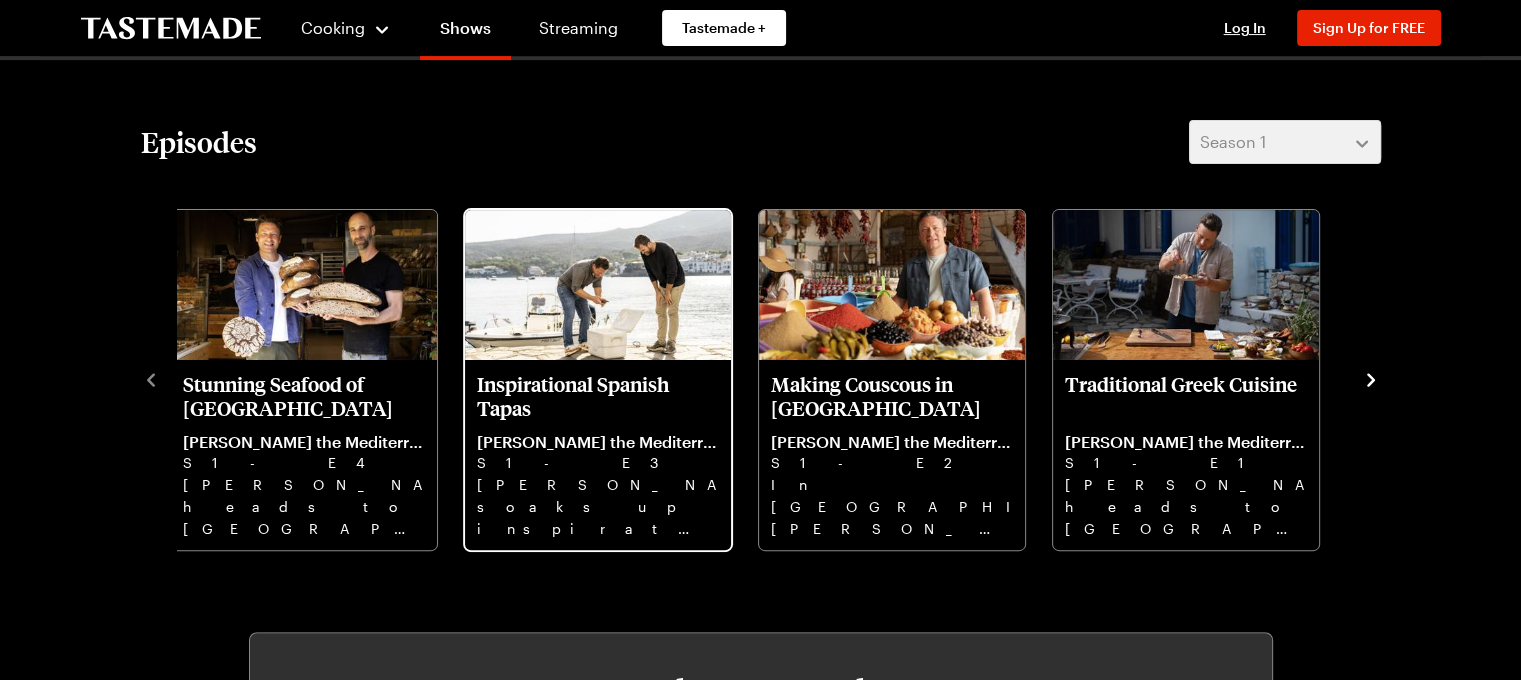 click on "[PERSON_NAME] soaks up inspiration in [GEOGRAPHIC_DATA] with tapas, flavor-charged rice dishes, and spectacular seafood." at bounding box center [598, 506] 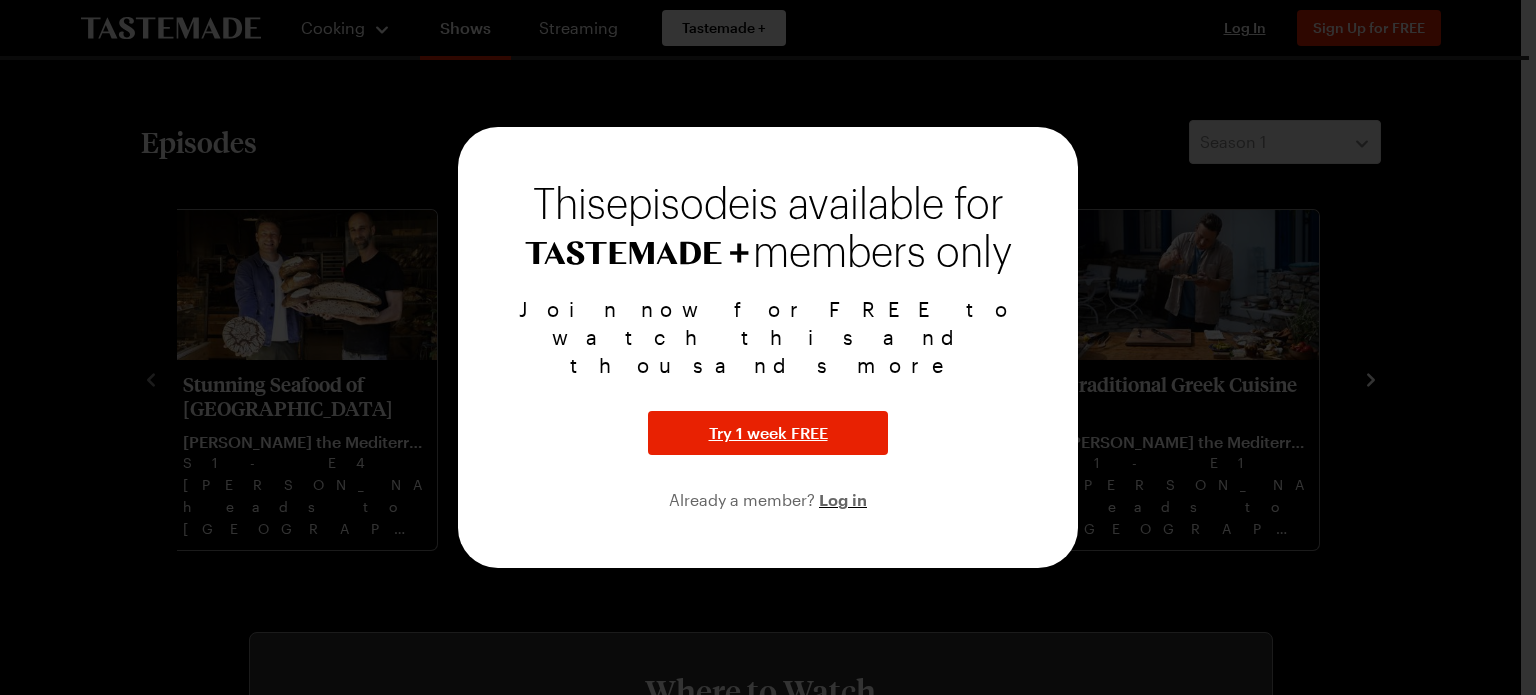 click at bounding box center [768, 347] 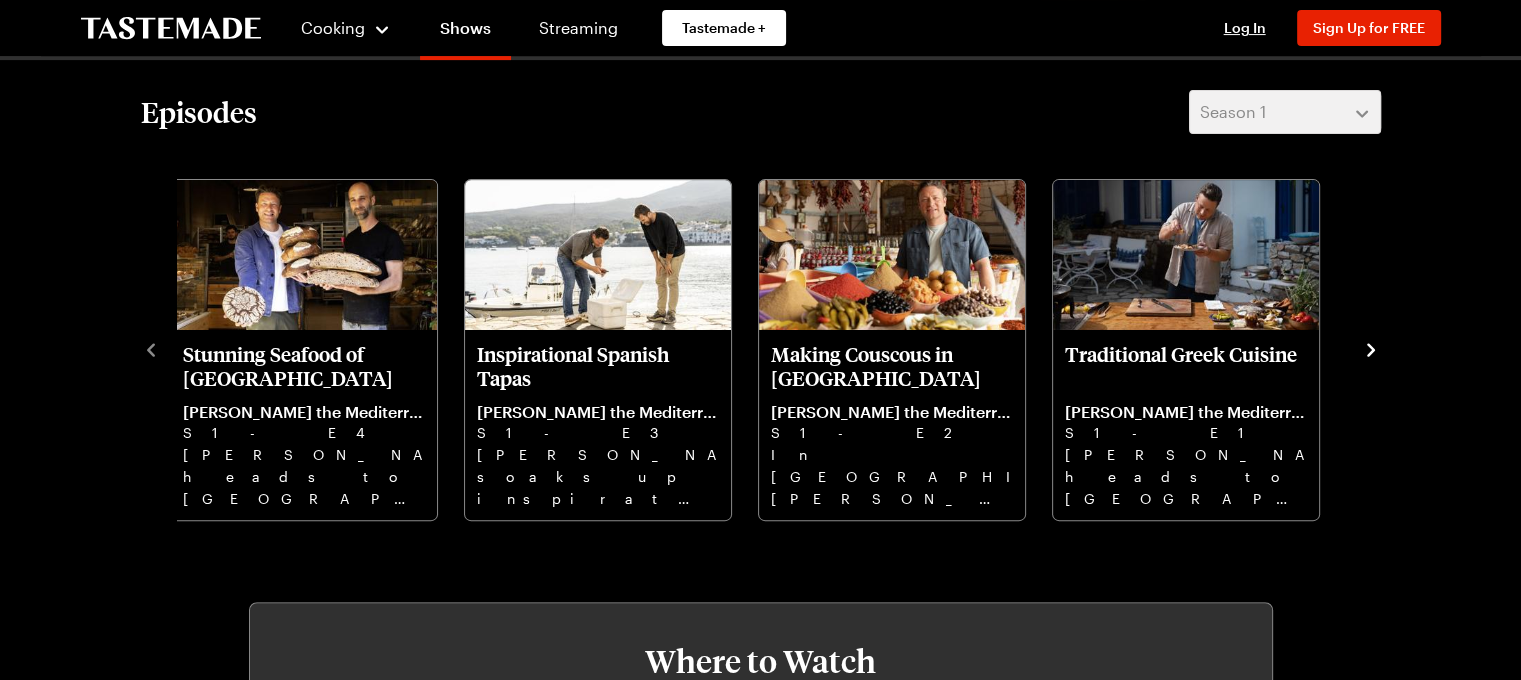 scroll, scrollTop: 576, scrollLeft: 0, axis: vertical 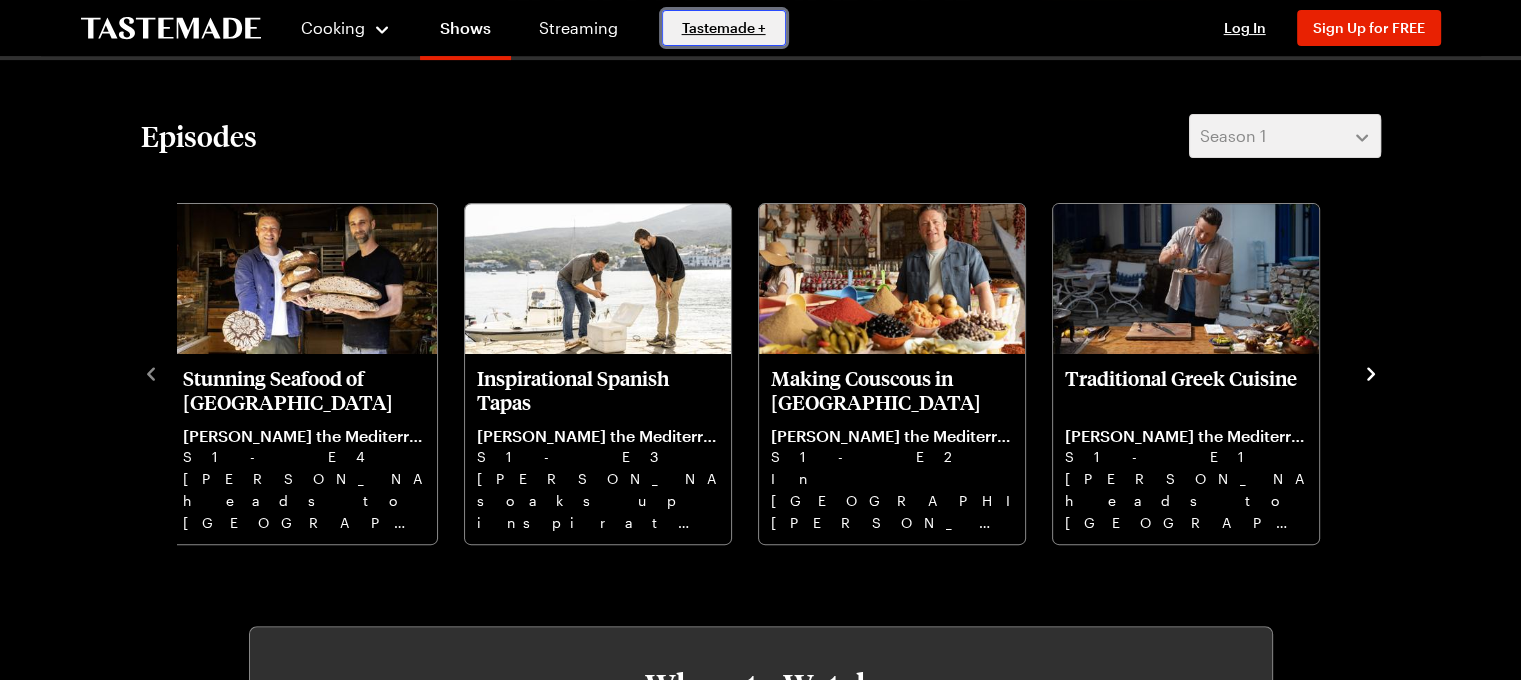 click on "Tastemade +" at bounding box center [724, 28] 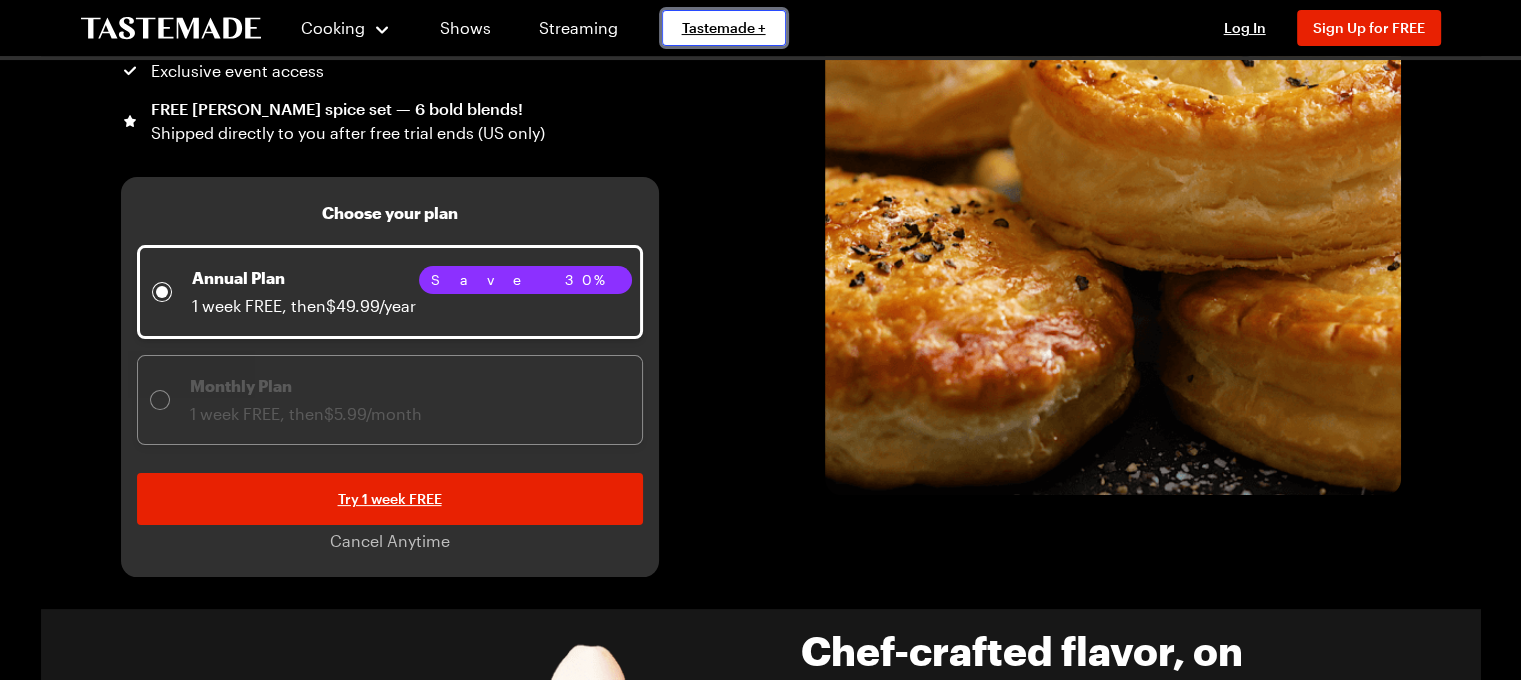 scroll, scrollTop: 397, scrollLeft: 0, axis: vertical 